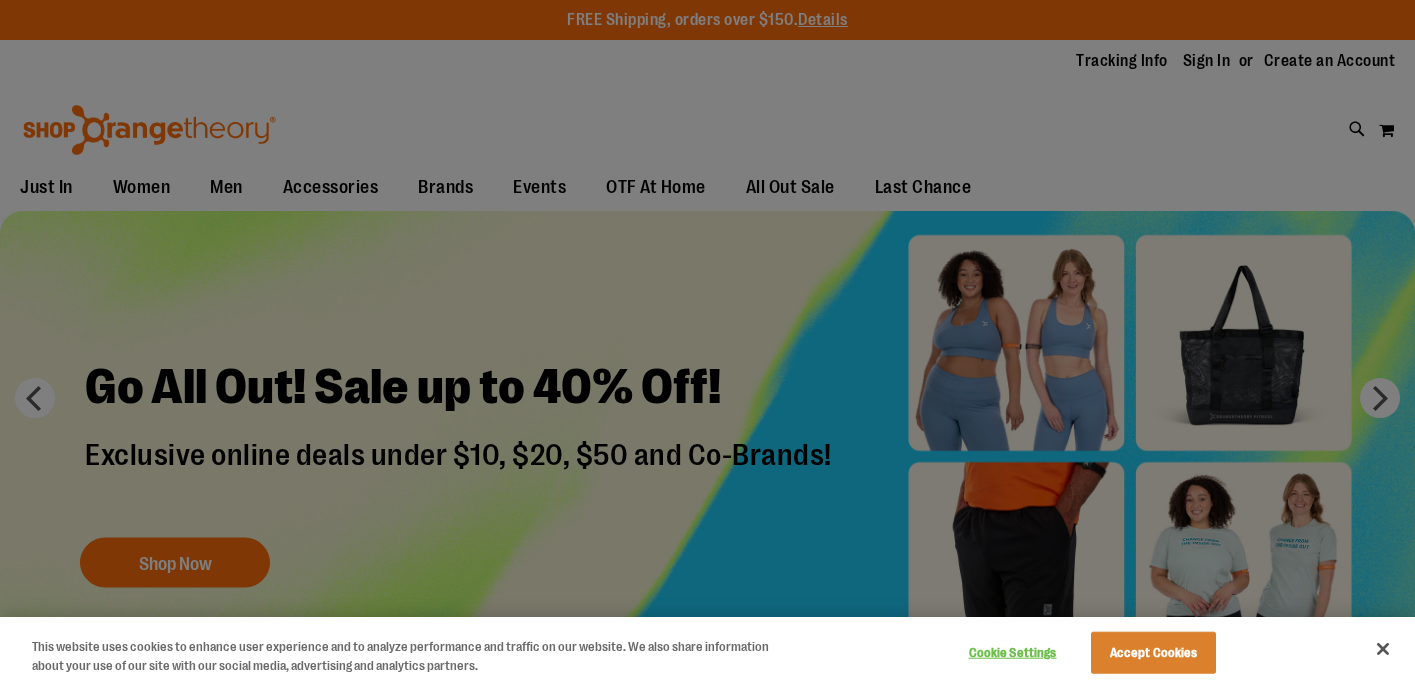scroll, scrollTop: 0, scrollLeft: 0, axis: both 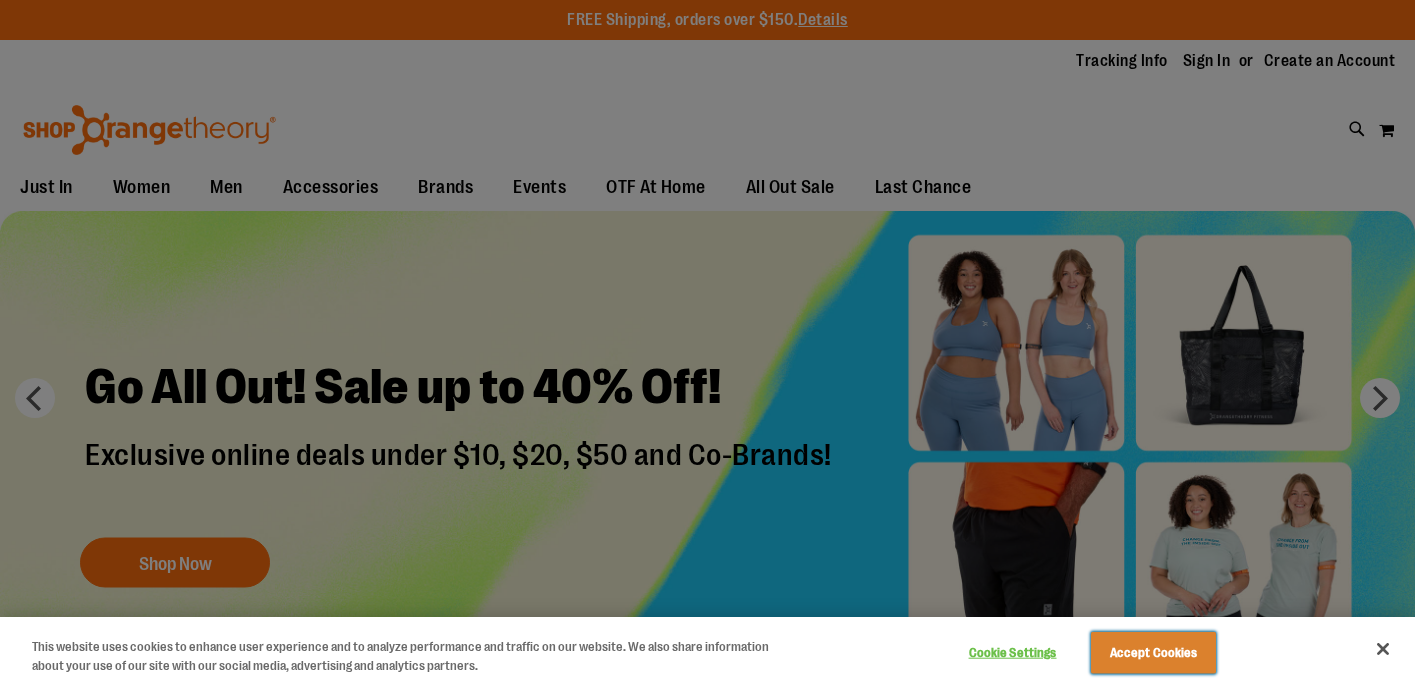 click on "Accept Cookies" at bounding box center (1153, 653) 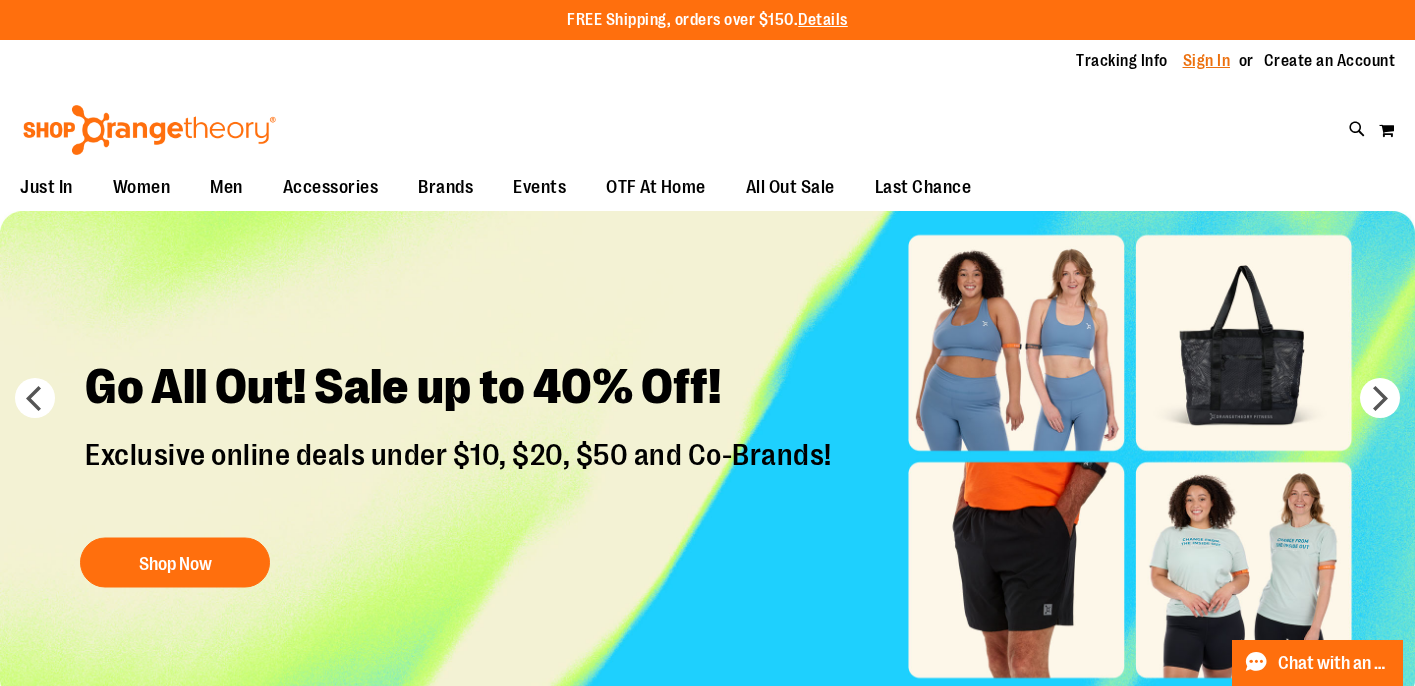 click on "Sign In" at bounding box center [1207, 61] 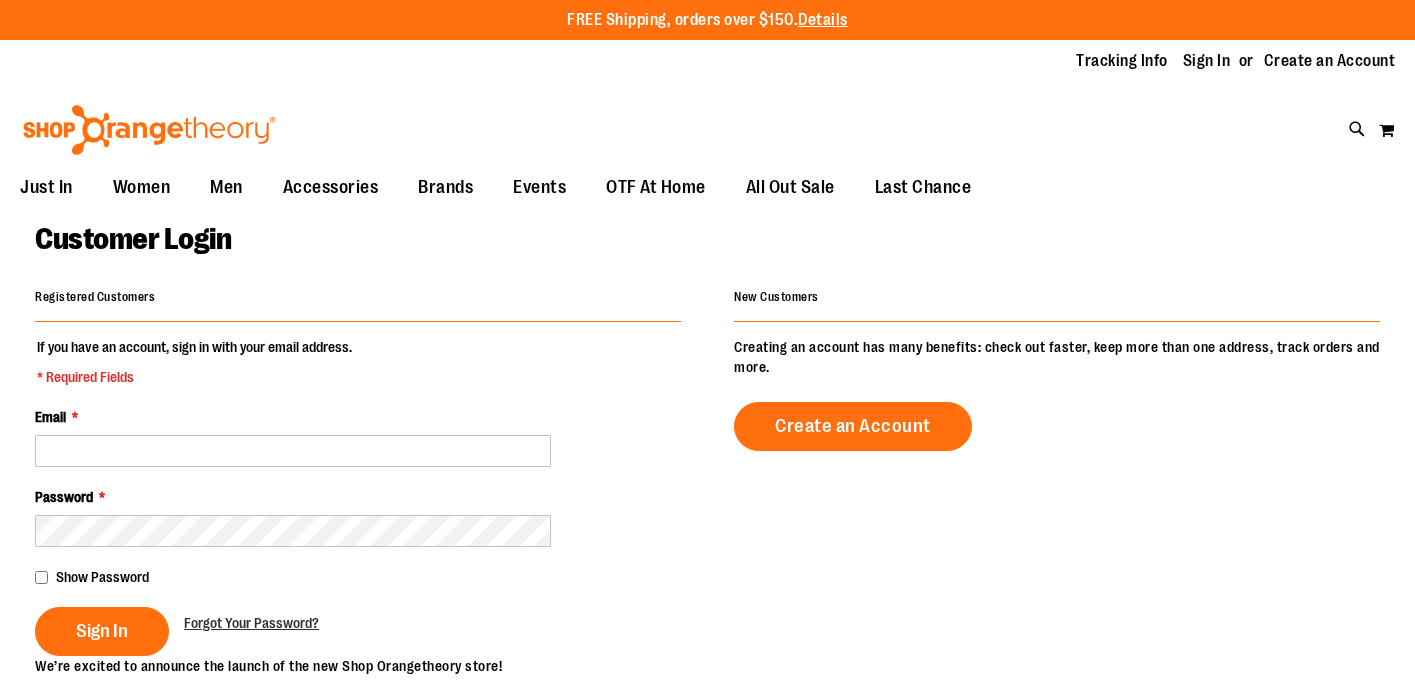 scroll, scrollTop: 0, scrollLeft: 0, axis: both 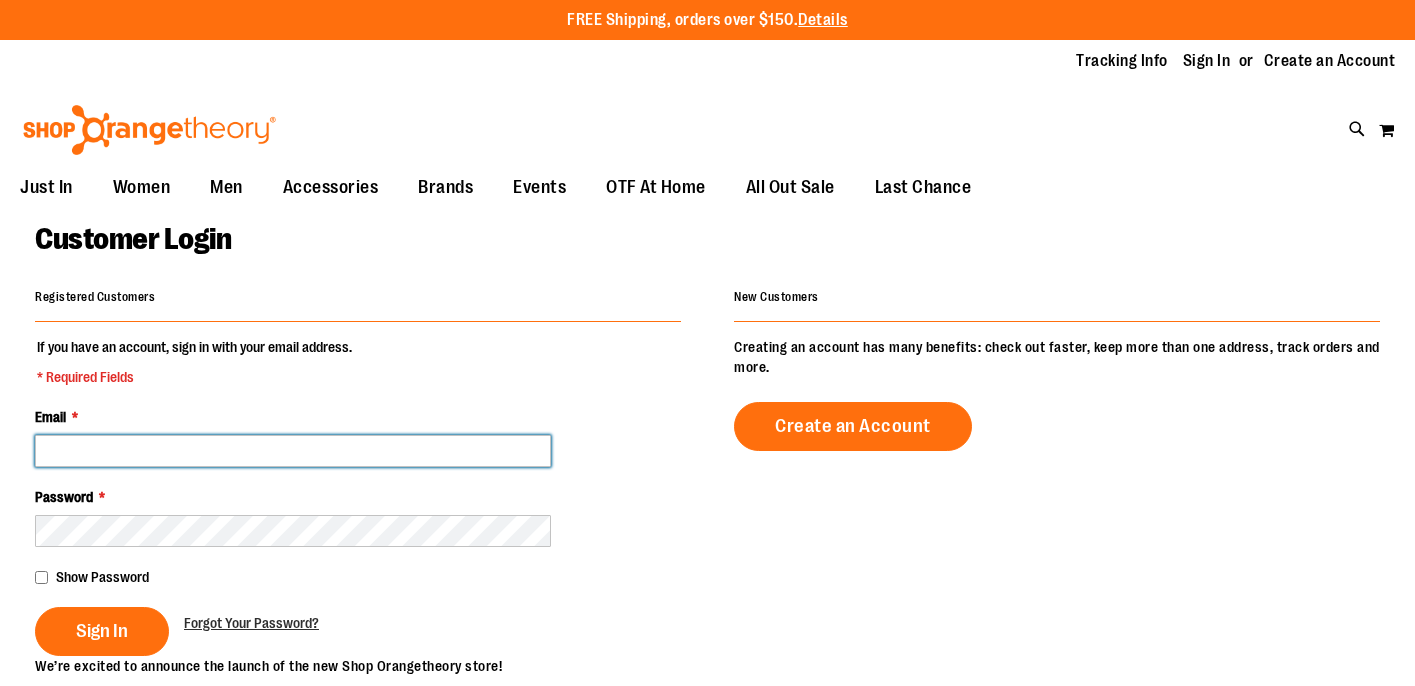 click on "Email *" at bounding box center [293, 451] 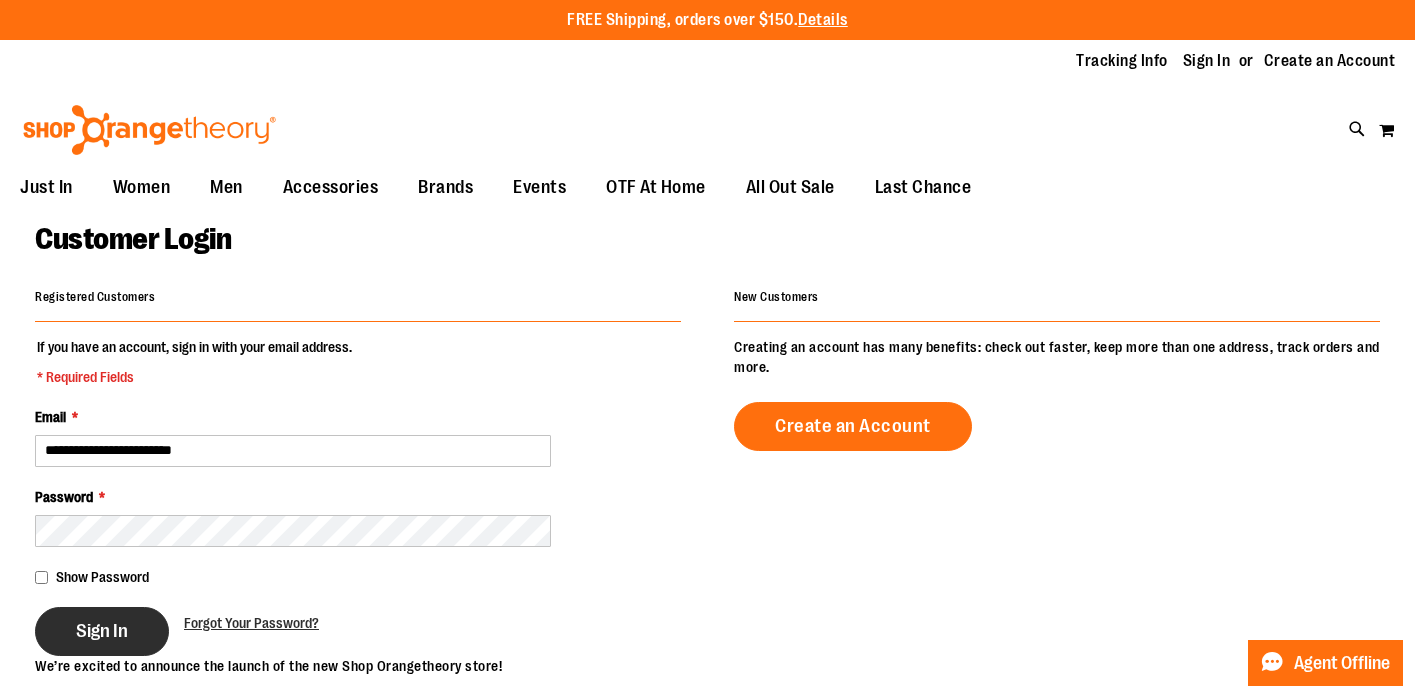 click on "Sign In" at bounding box center [102, 631] 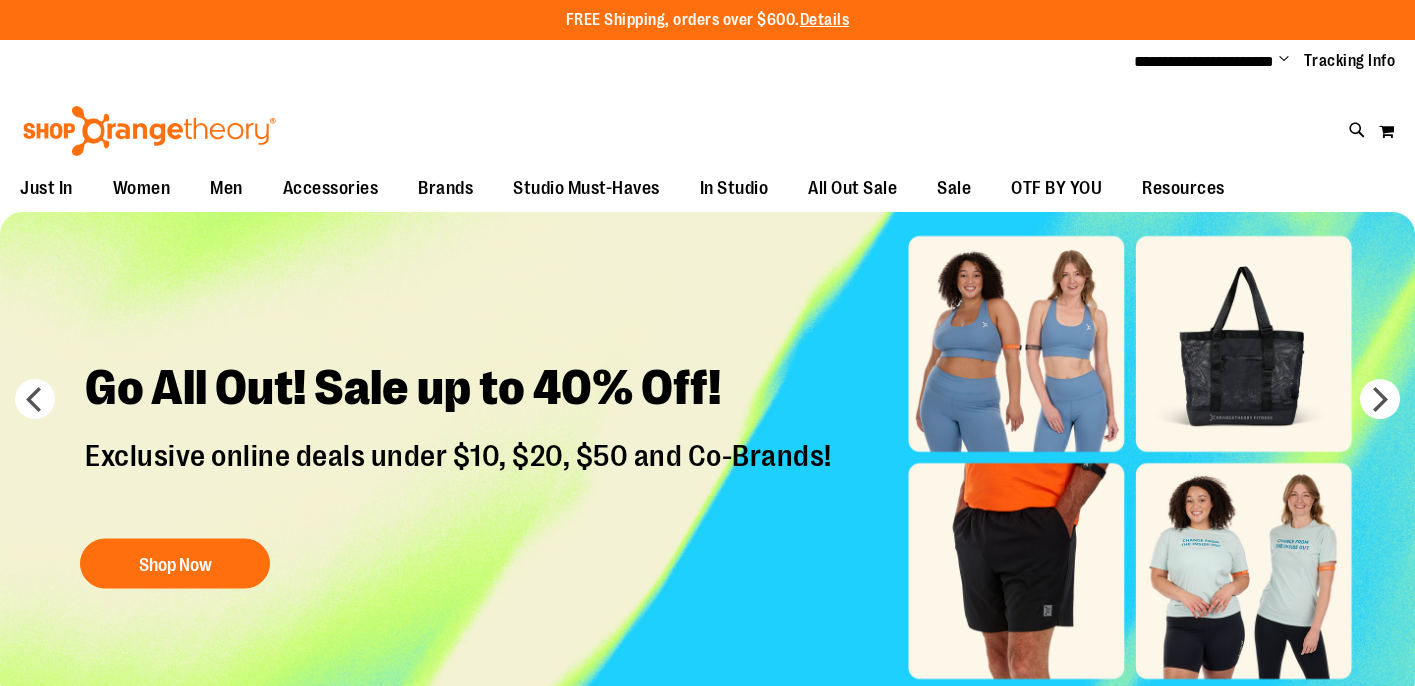scroll, scrollTop: 0, scrollLeft: 0, axis: both 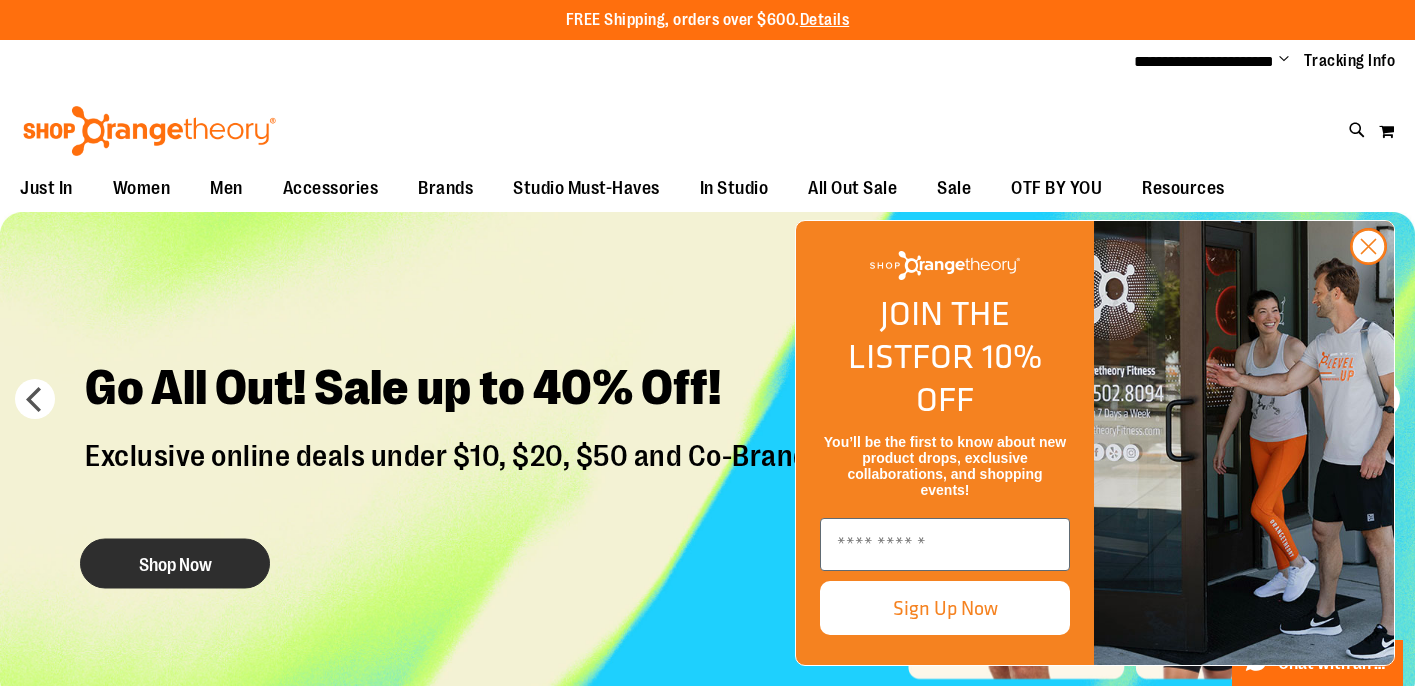 click on "Shop Now" at bounding box center (175, 563) 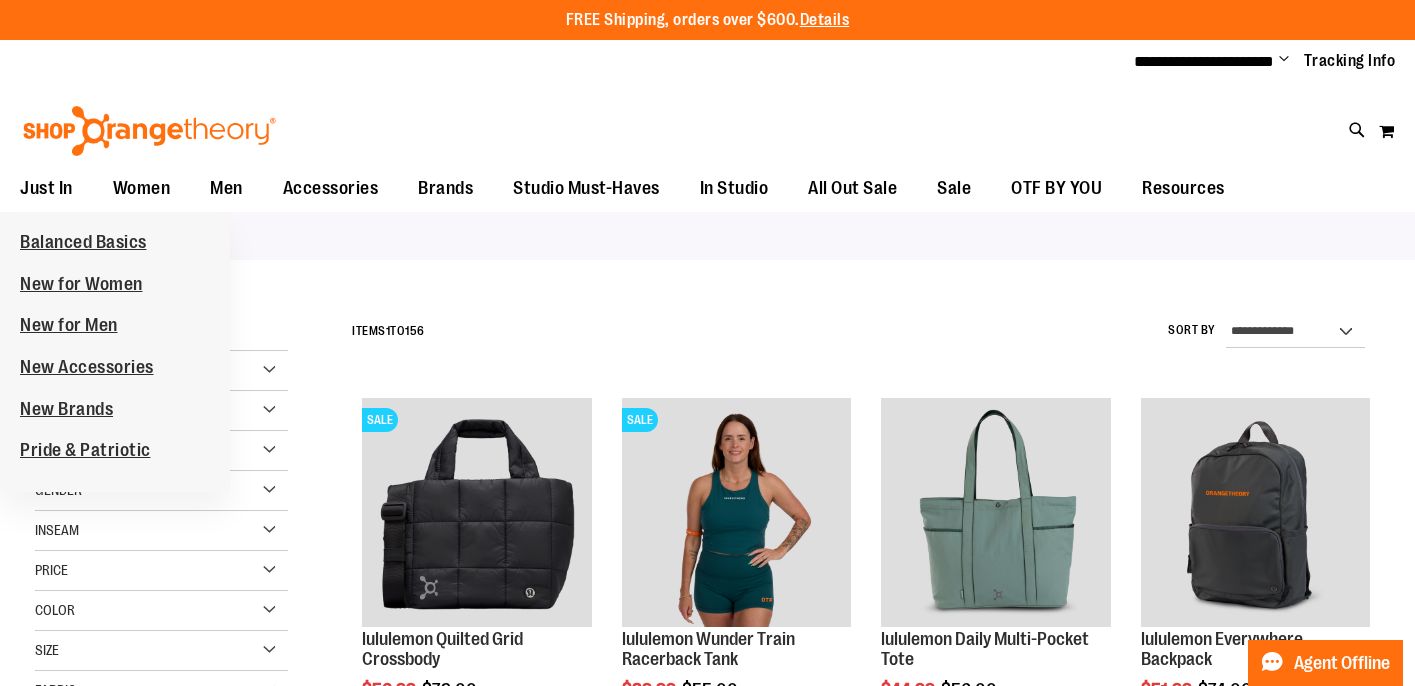 scroll, scrollTop: 0, scrollLeft: 0, axis: both 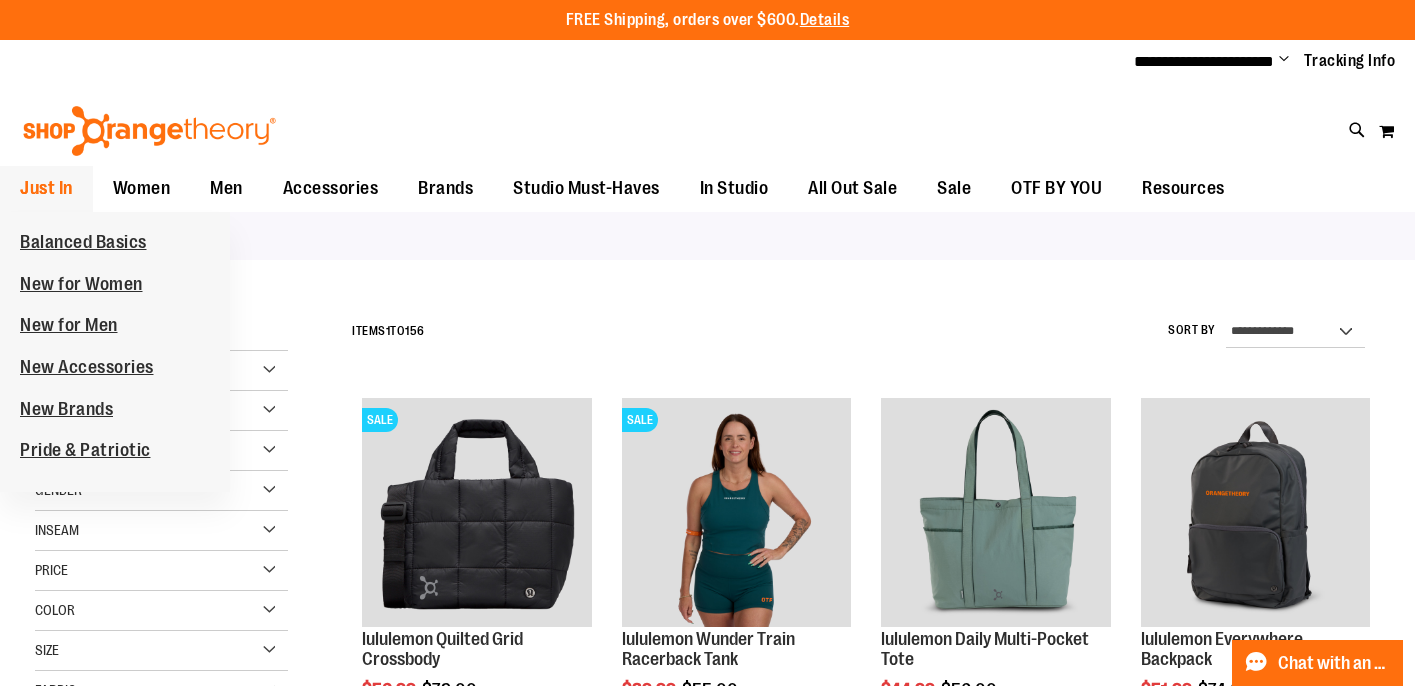 click on "Just In" at bounding box center [46, 188] 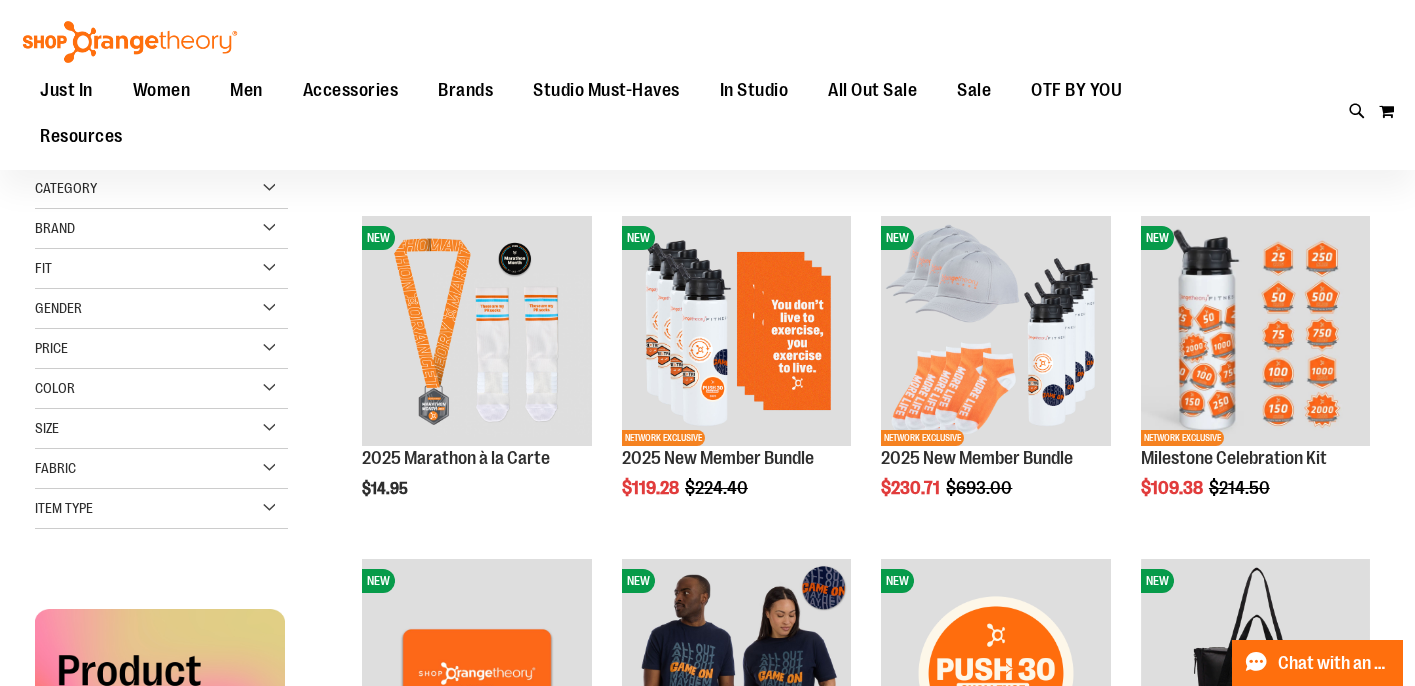 scroll, scrollTop: 182, scrollLeft: 0, axis: vertical 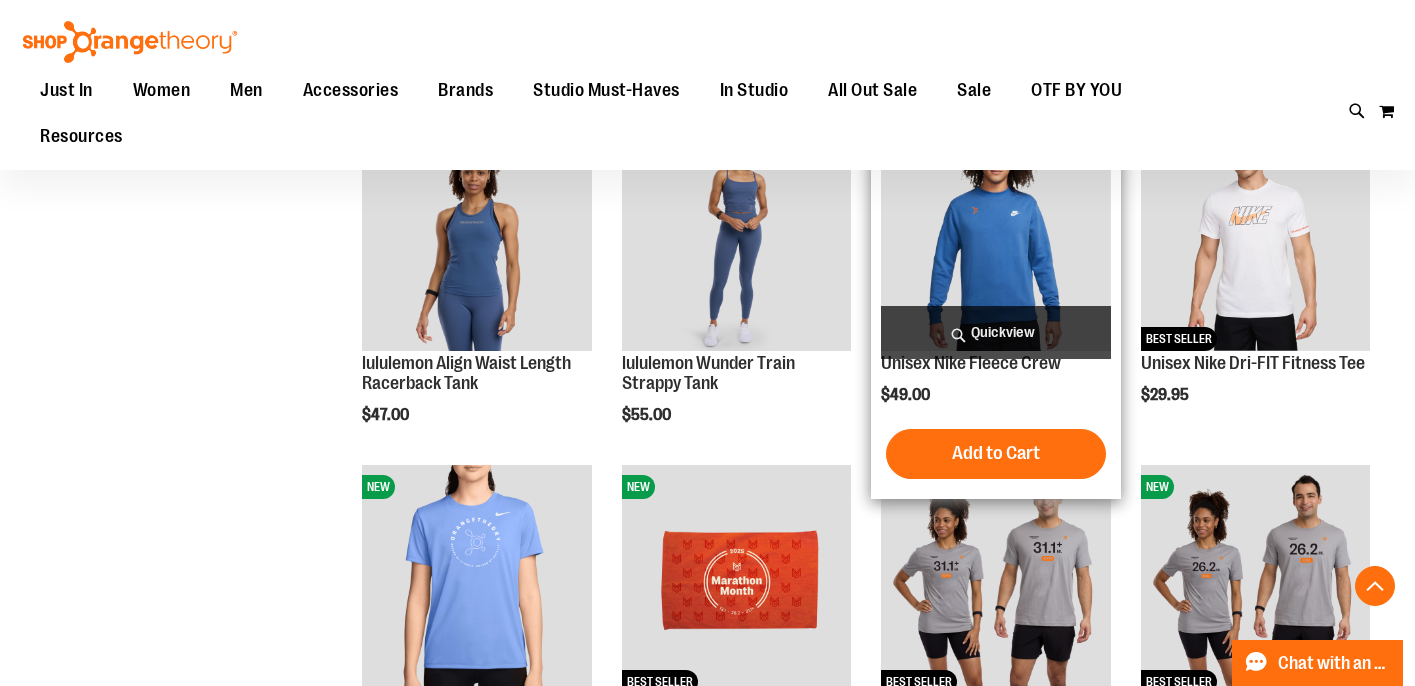click on "Quickview" at bounding box center [995, 332] 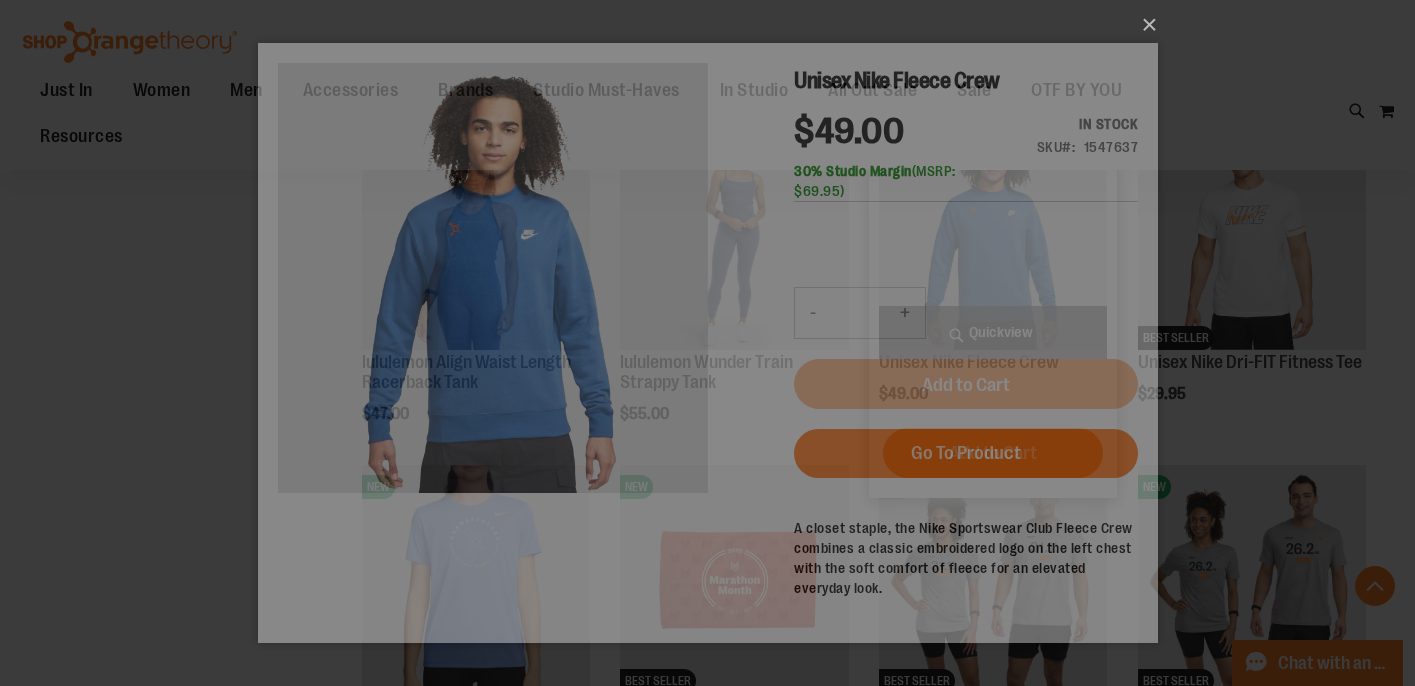 scroll, scrollTop: 0, scrollLeft: 0, axis: both 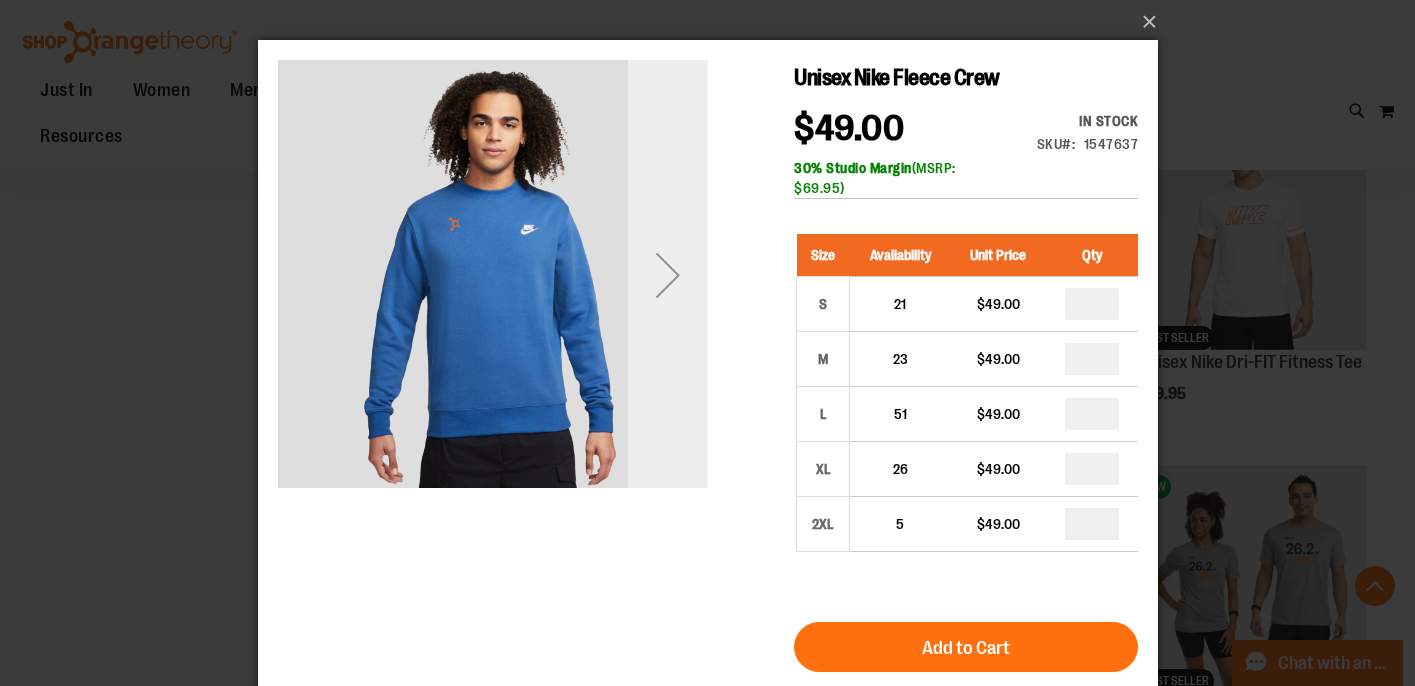click at bounding box center [667, 275] 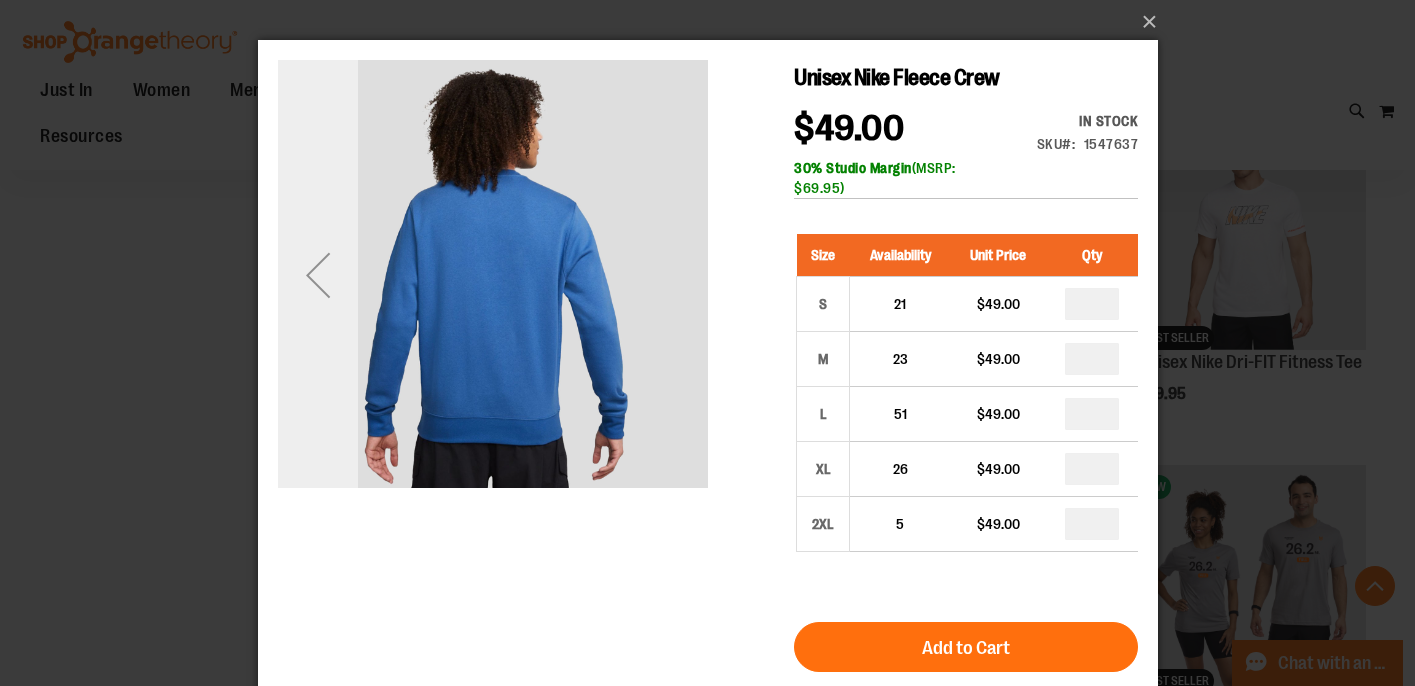 click at bounding box center [317, 275] 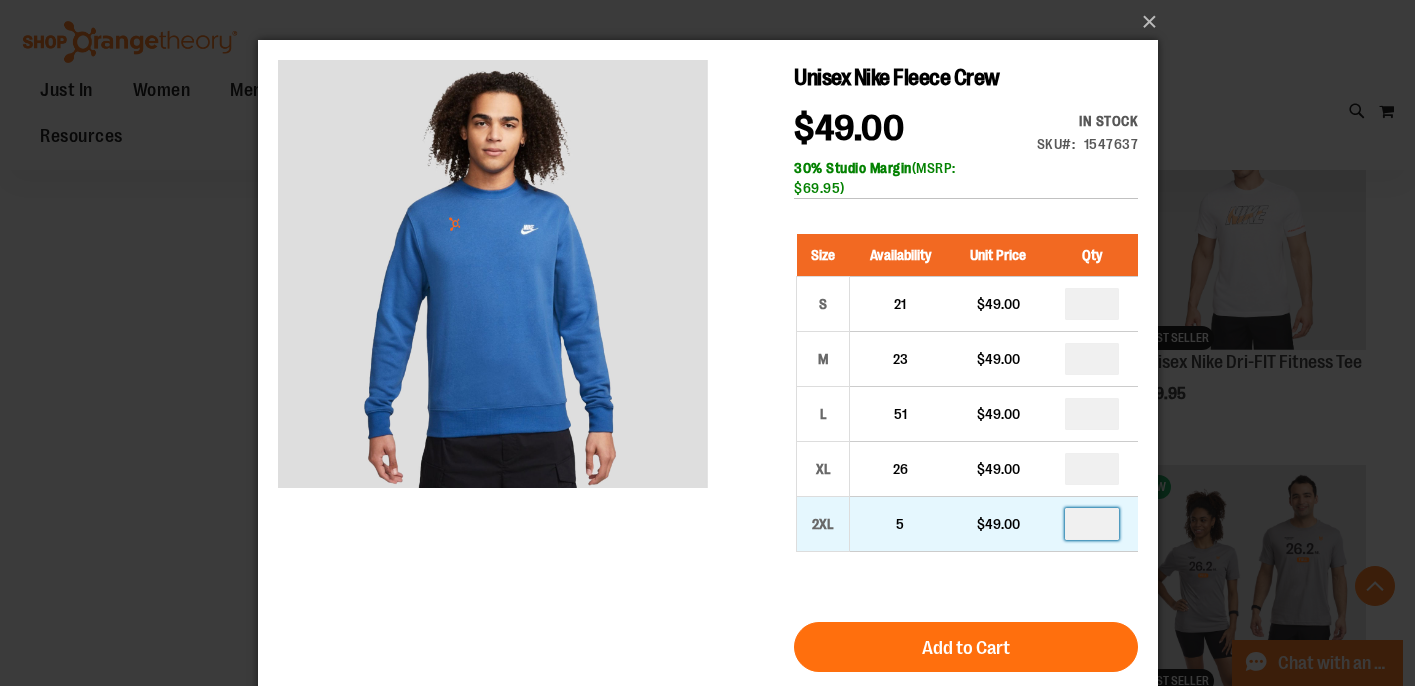 click at bounding box center [1091, 524] 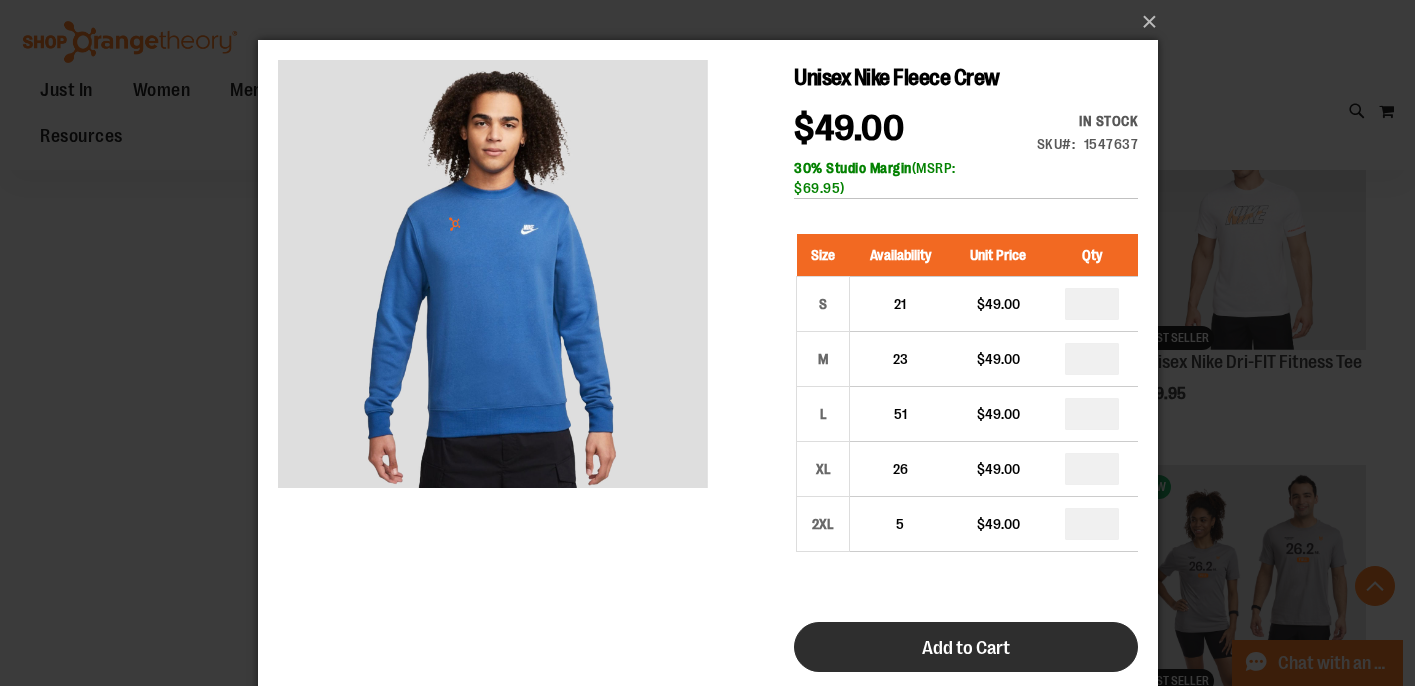 click on "Add to Cart" at bounding box center (965, 647) 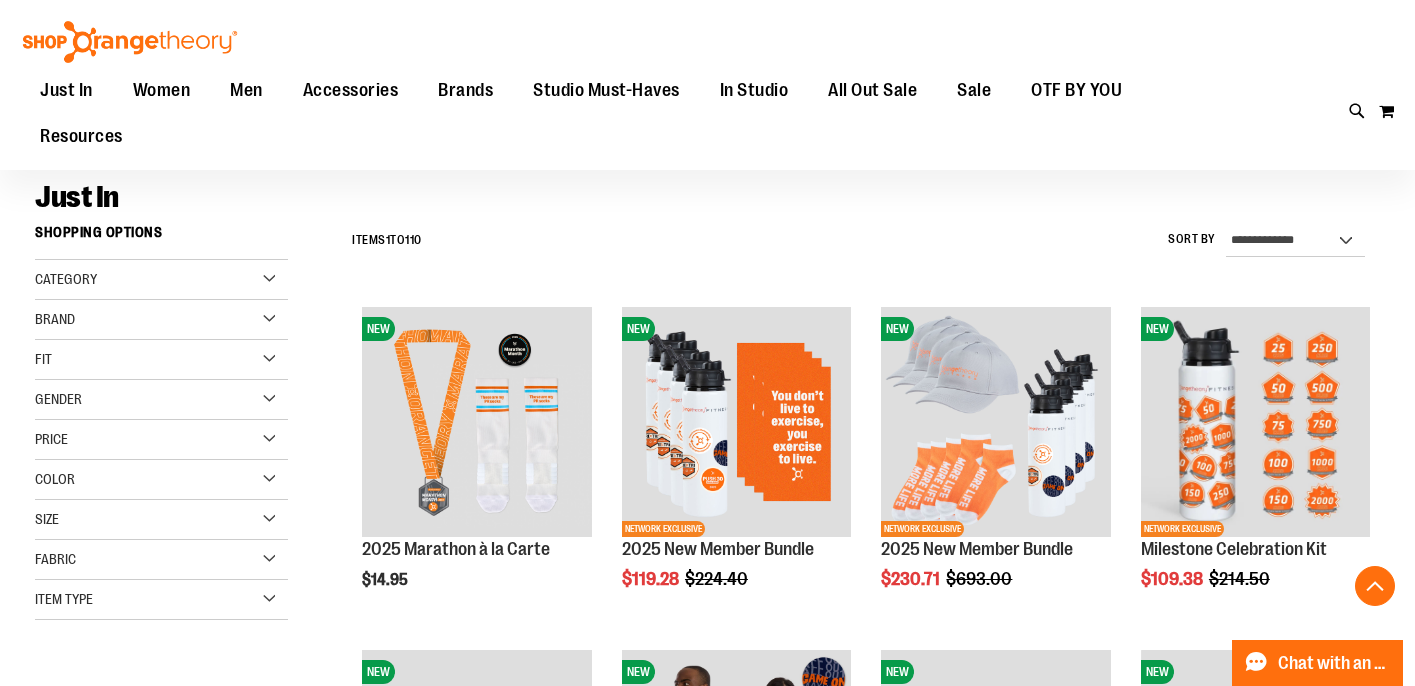 scroll, scrollTop: 0, scrollLeft: 0, axis: both 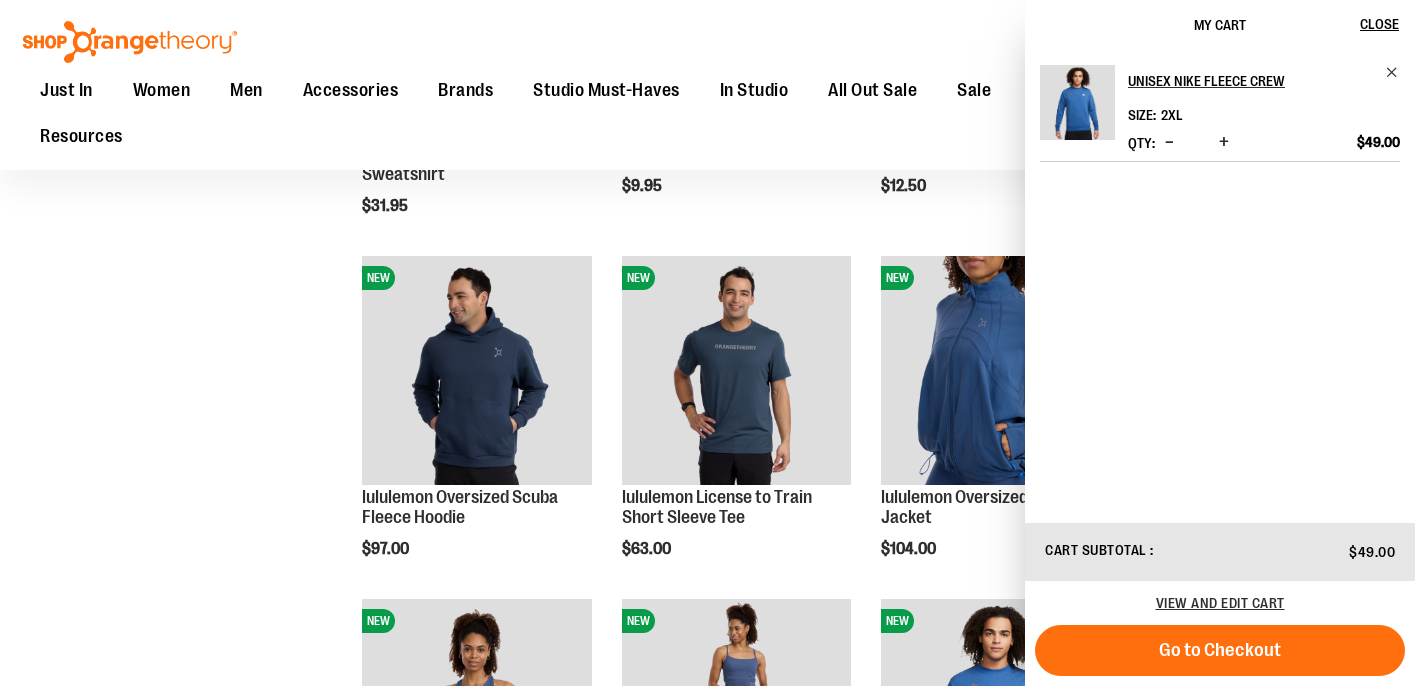 click on "**********" at bounding box center [707, 436] 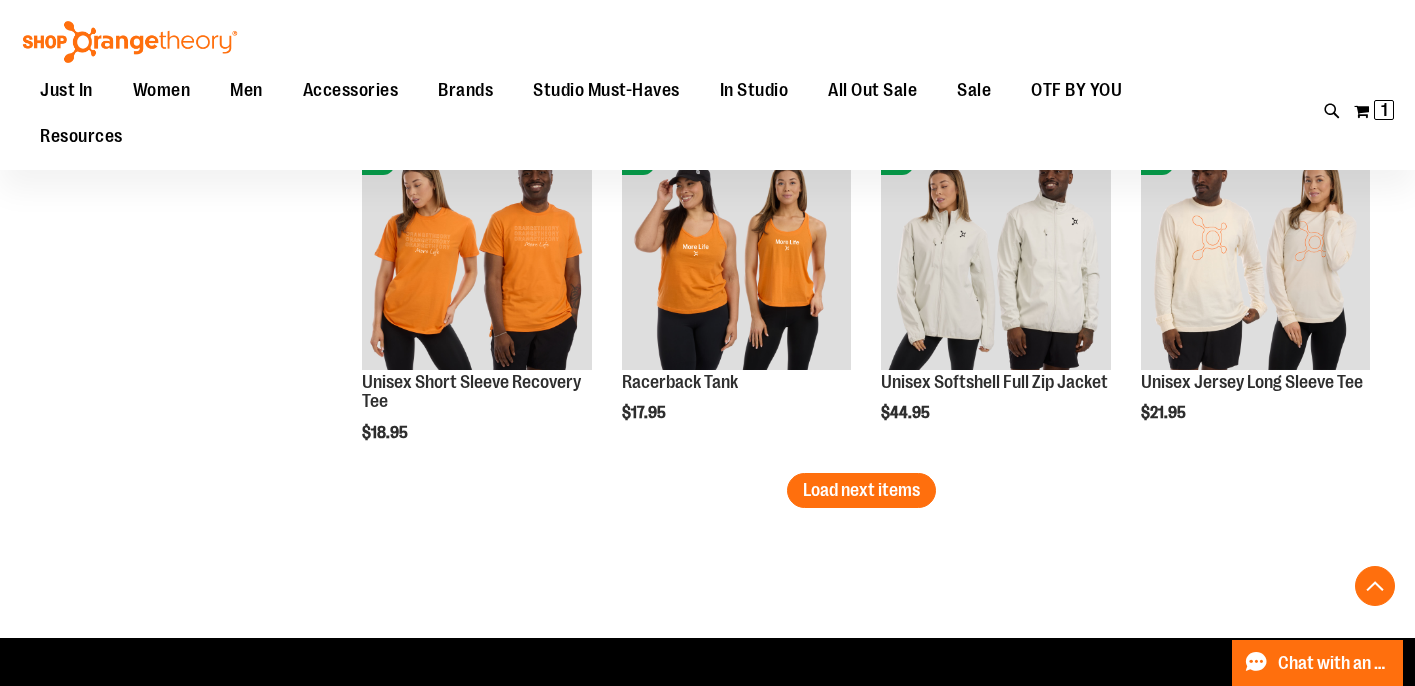 scroll, scrollTop: 3001, scrollLeft: 0, axis: vertical 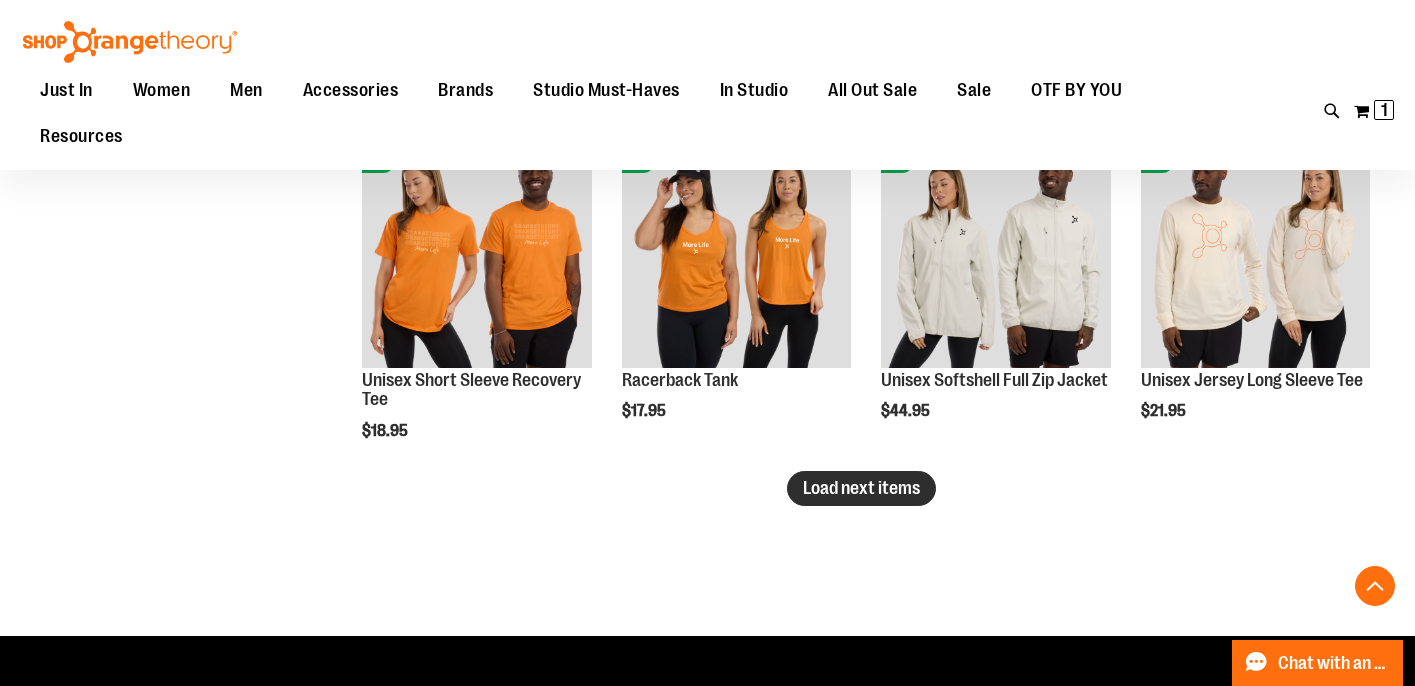 click on "Load next items" at bounding box center (861, 488) 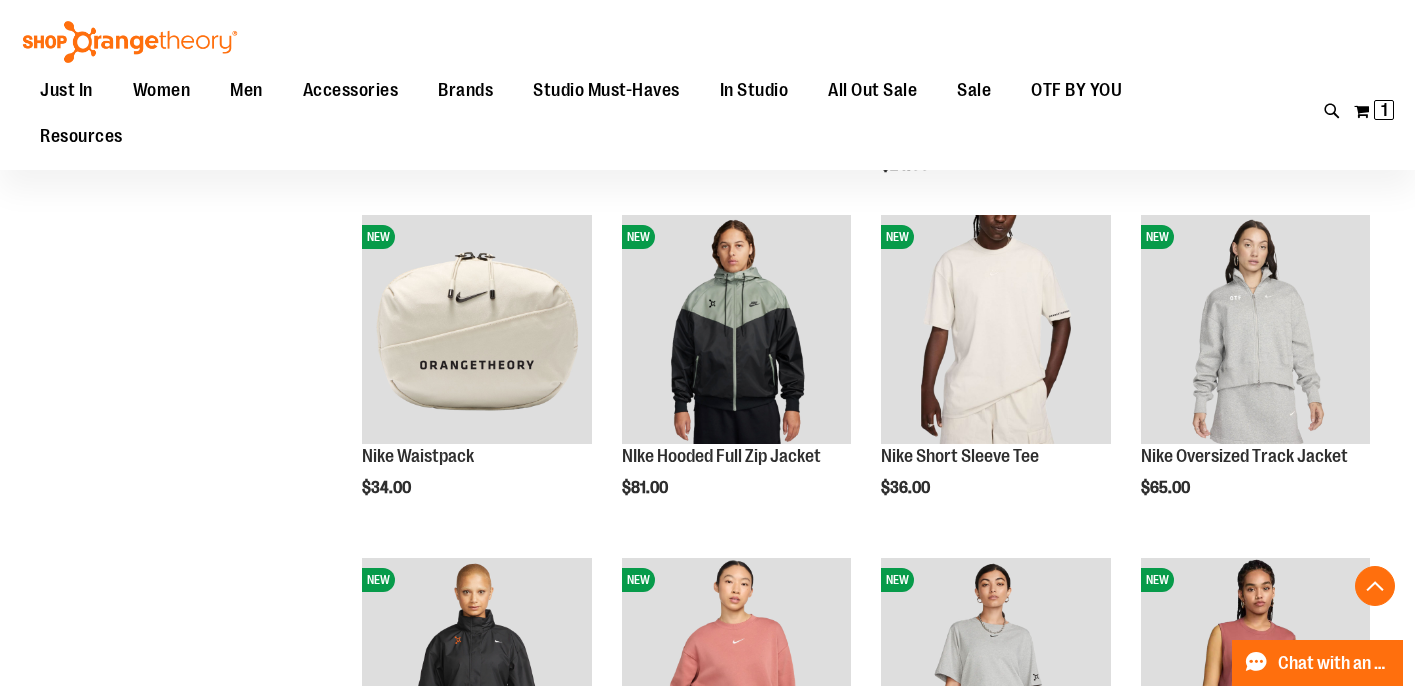 scroll, scrollTop: 3614, scrollLeft: 0, axis: vertical 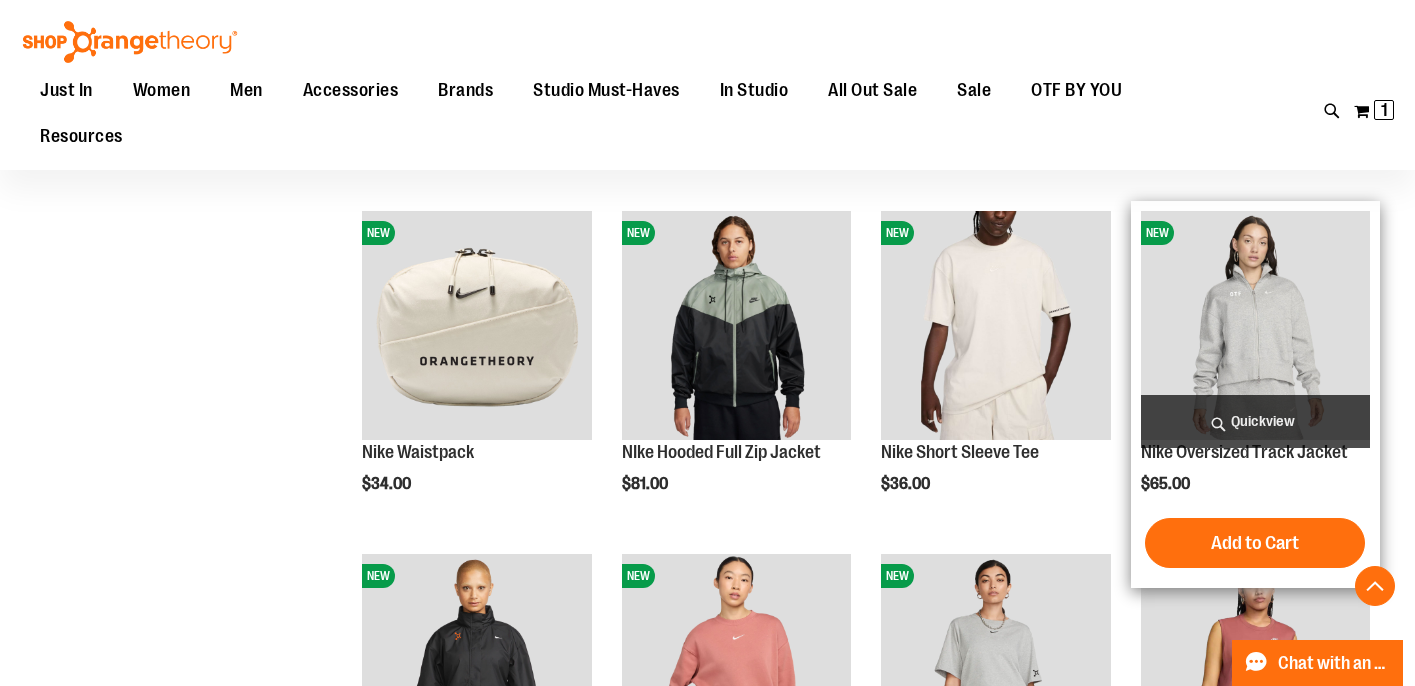 click on "Quickview" at bounding box center (1255, 421) 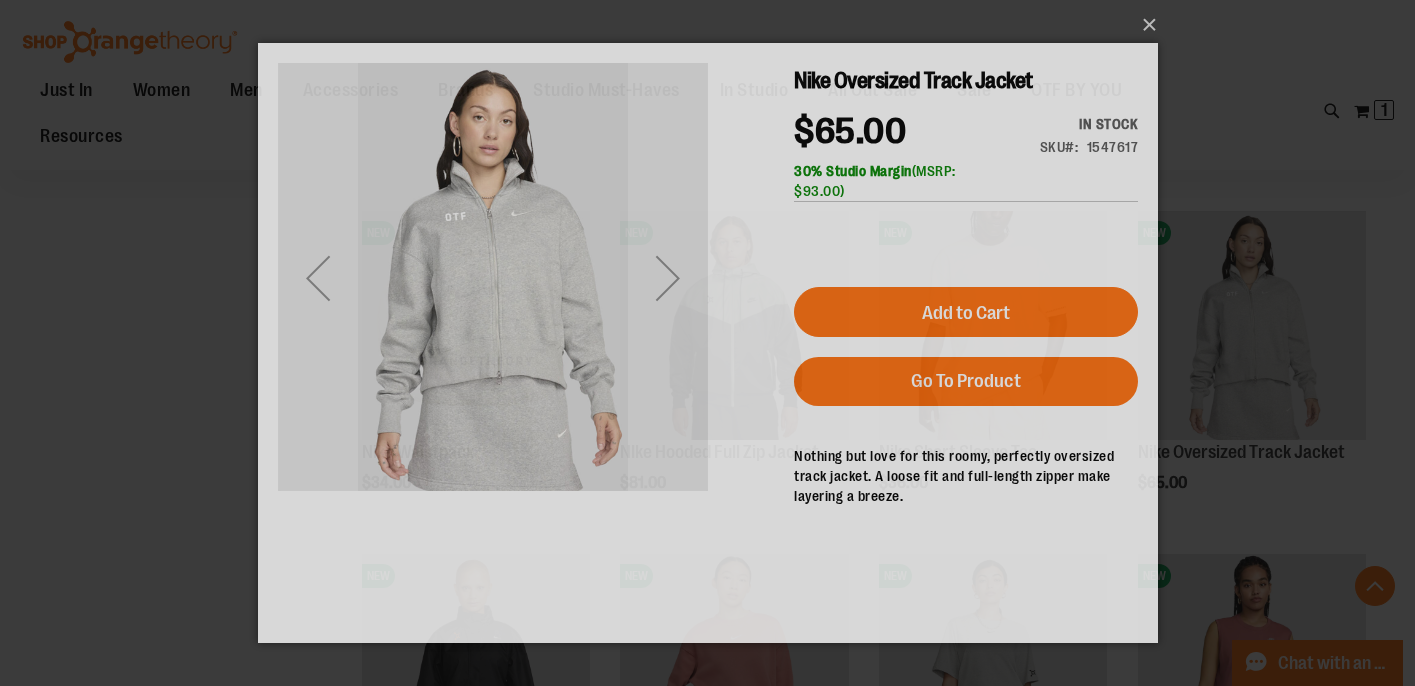 scroll, scrollTop: 0, scrollLeft: 0, axis: both 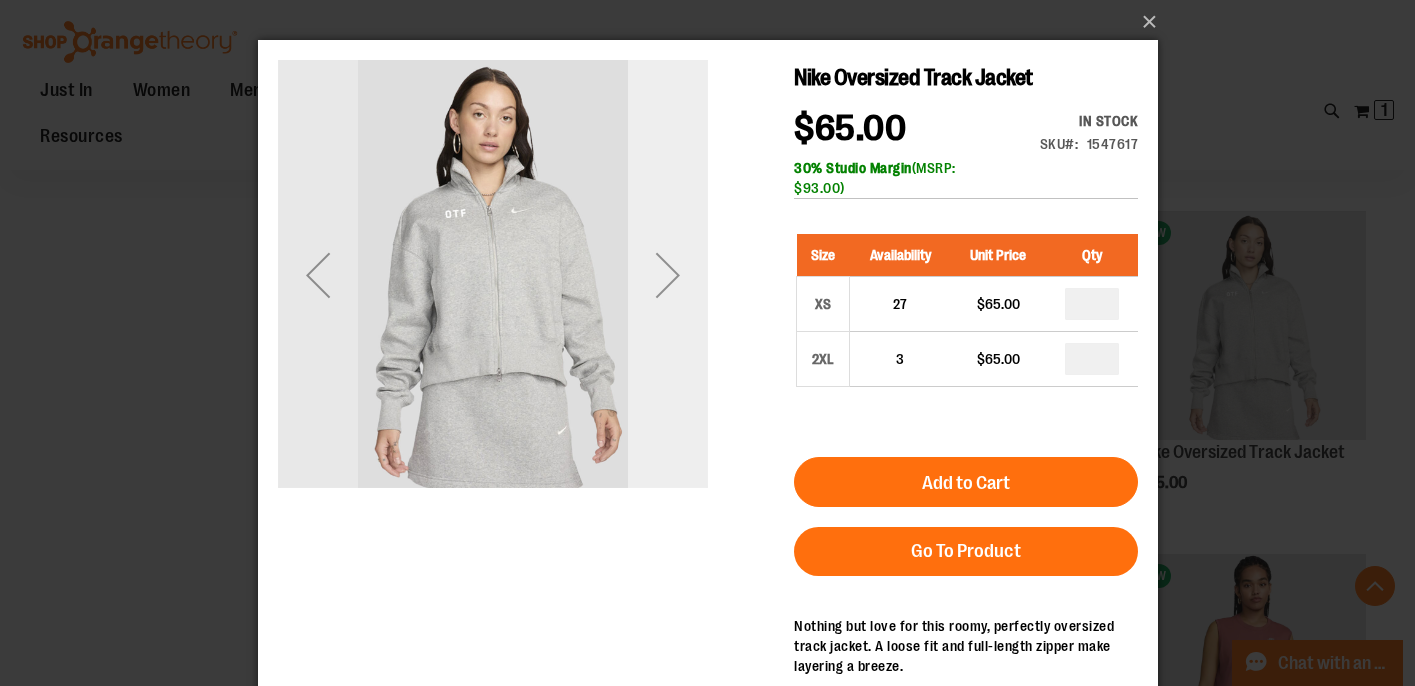 click at bounding box center (667, 275) 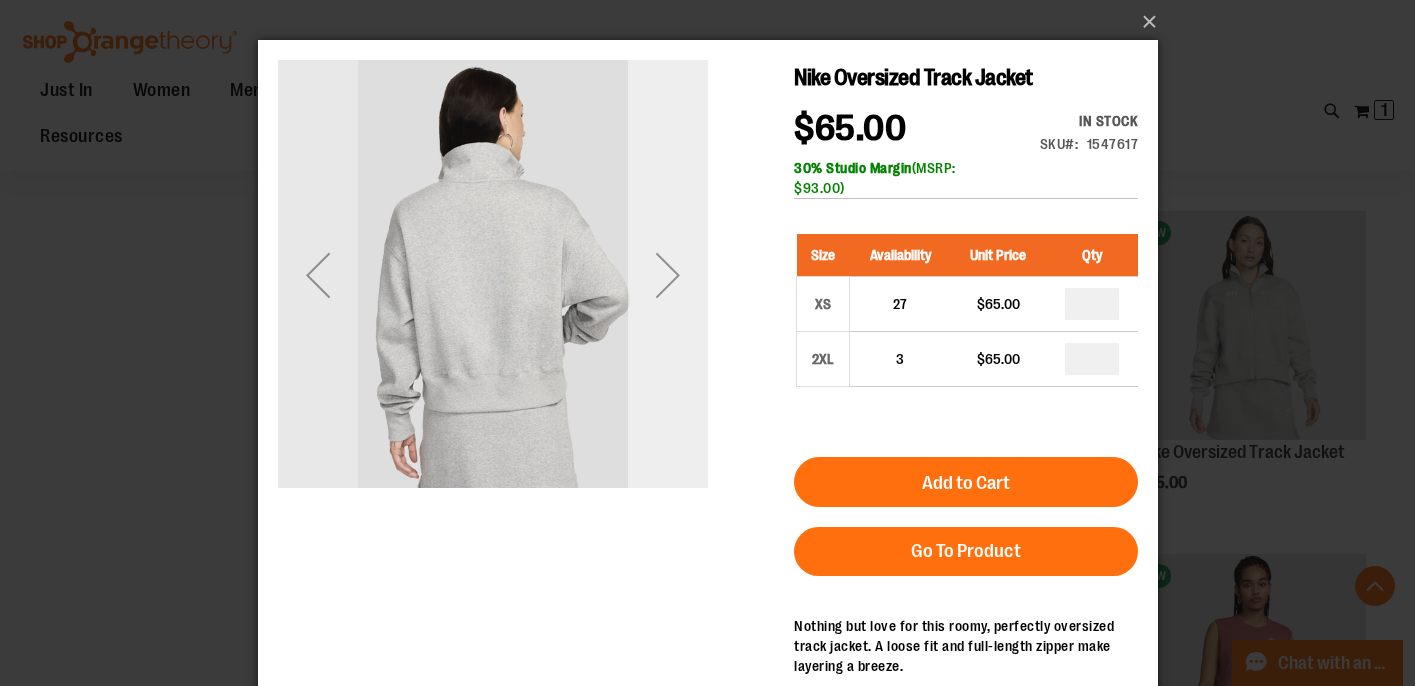 click at bounding box center (667, 275) 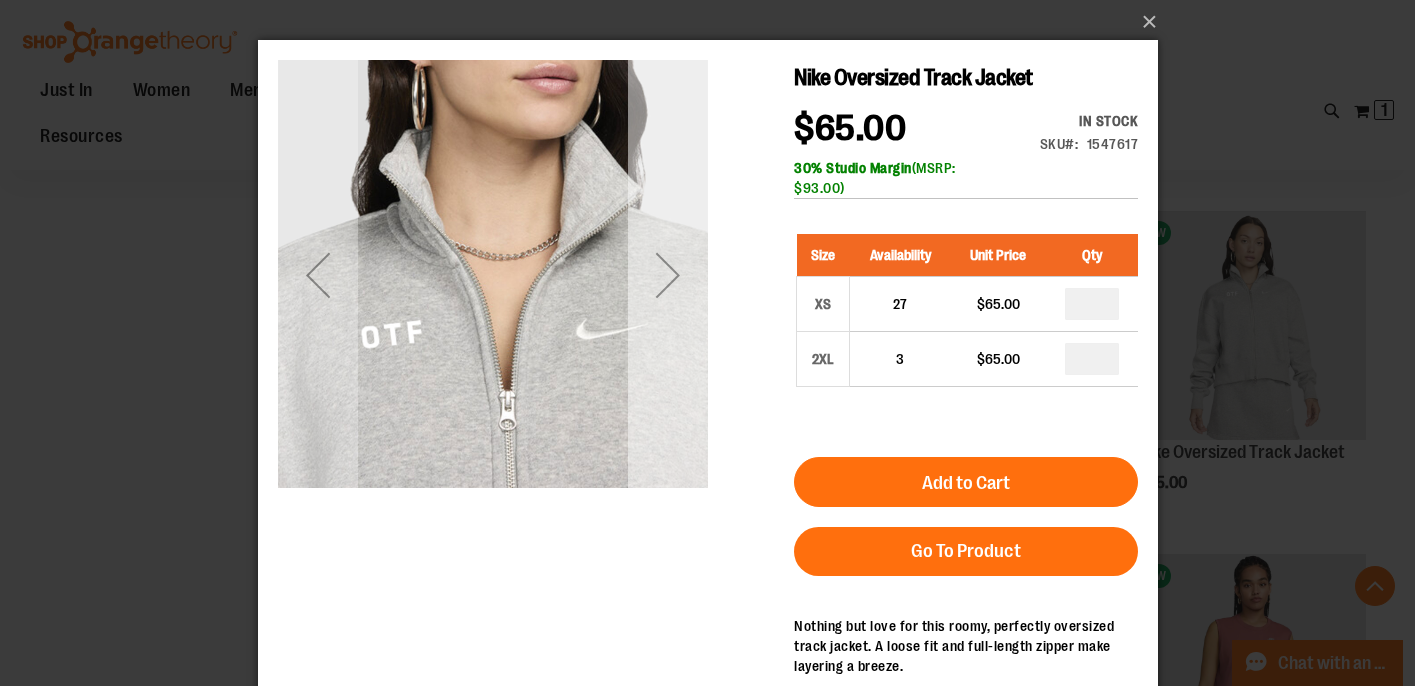 click at bounding box center [667, 275] 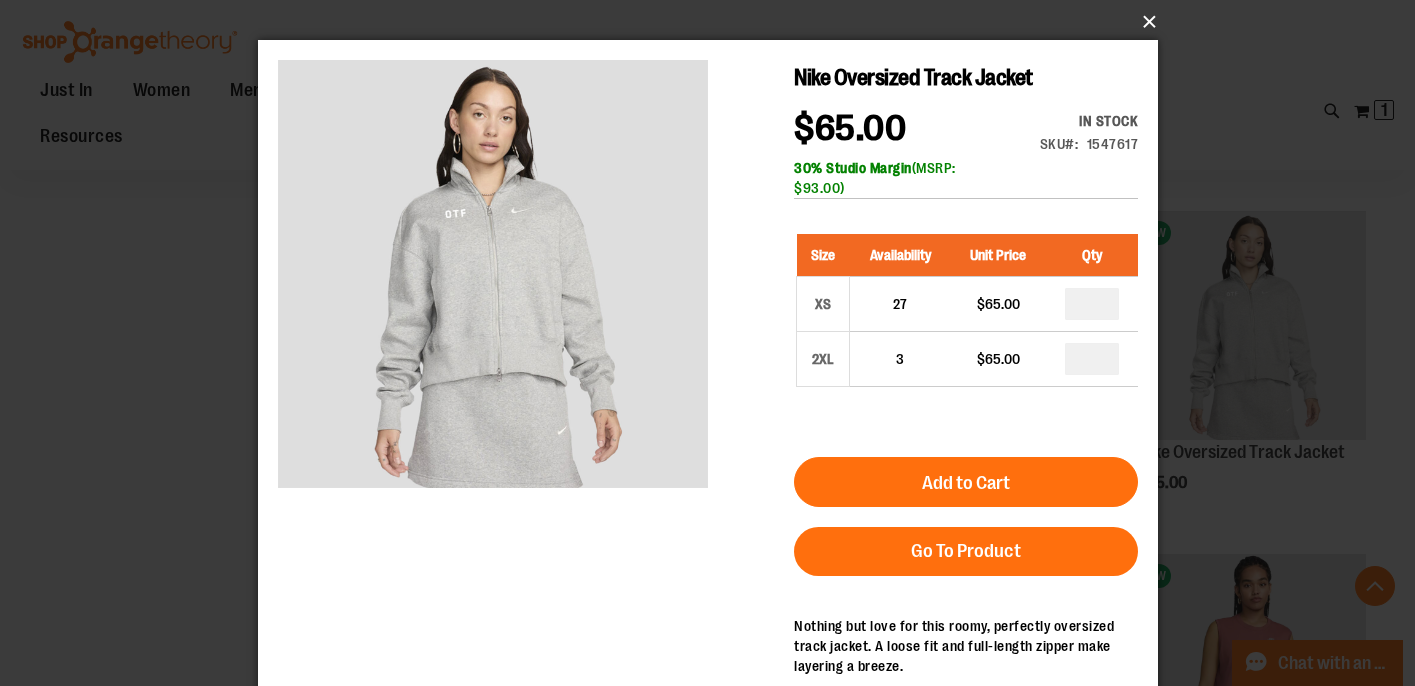click on "×" at bounding box center (714, 22) 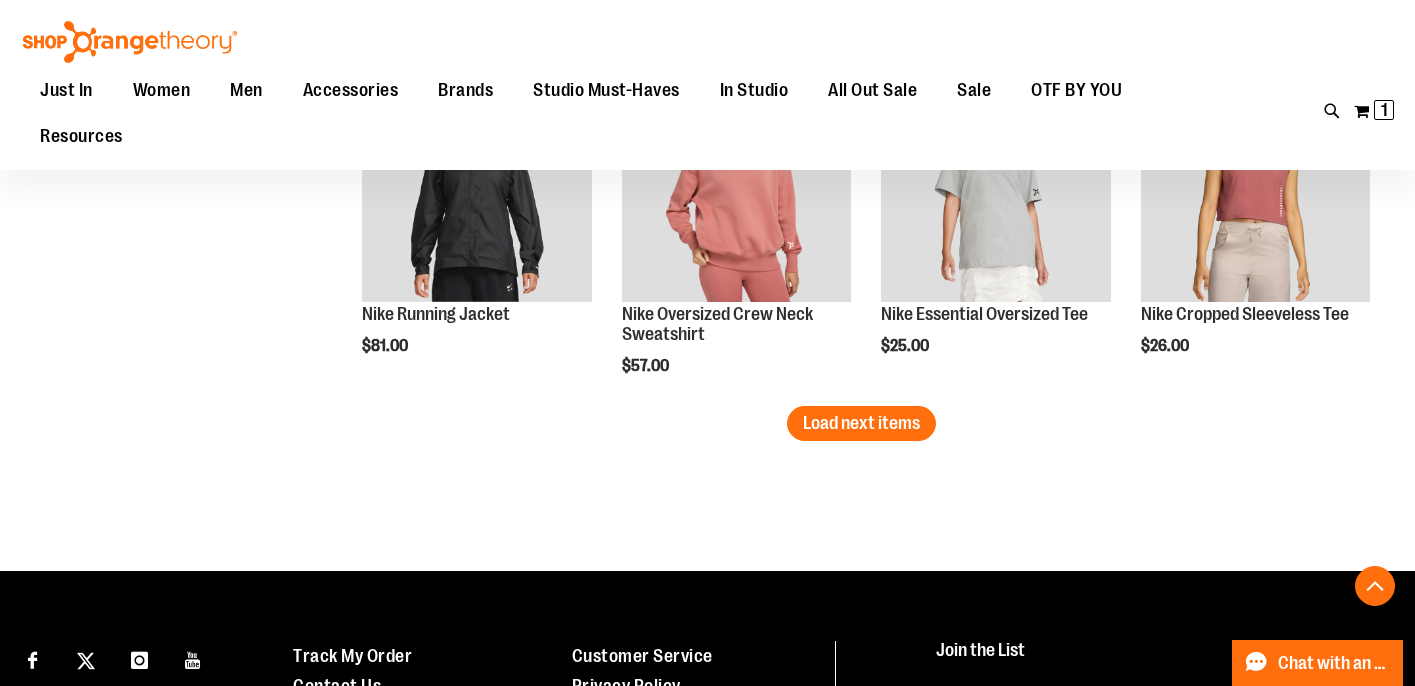scroll, scrollTop: 4099, scrollLeft: 0, axis: vertical 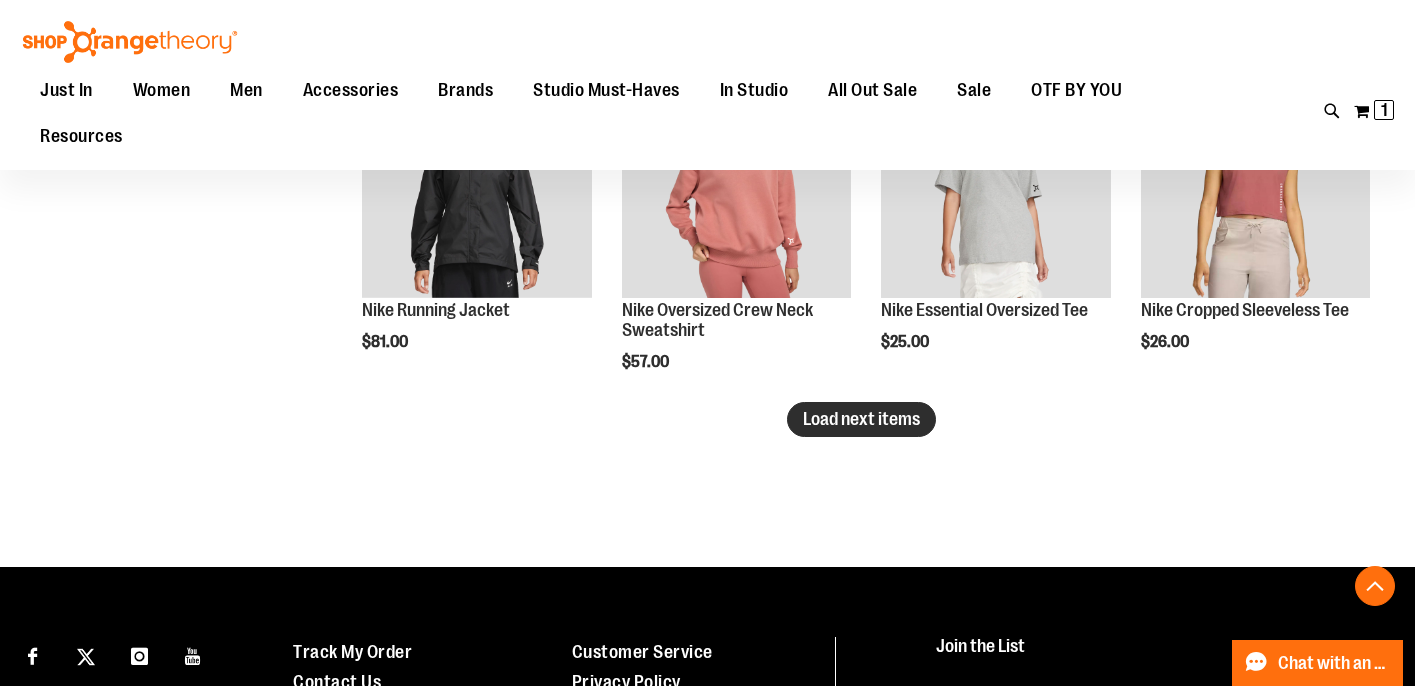 click on "Load next items" at bounding box center [861, 419] 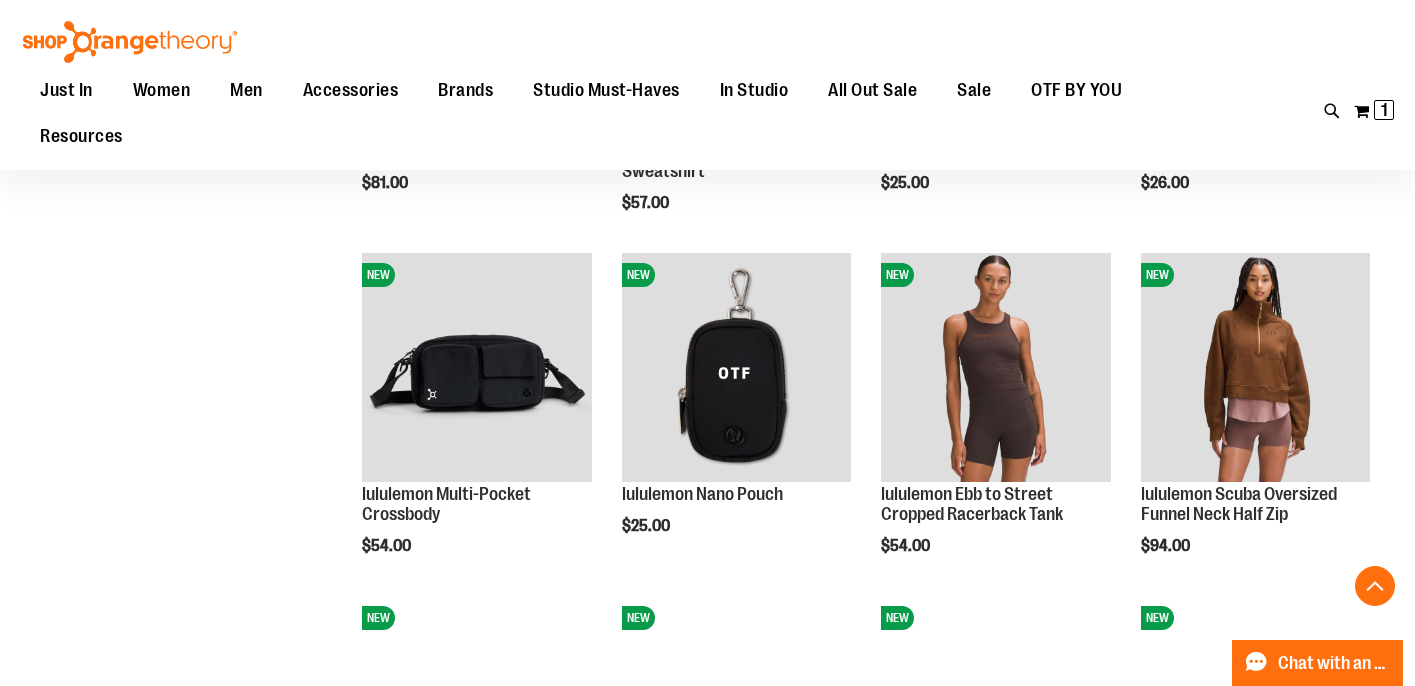 scroll, scrollTop: 4259, scrollLeft: 0, axis: vertical 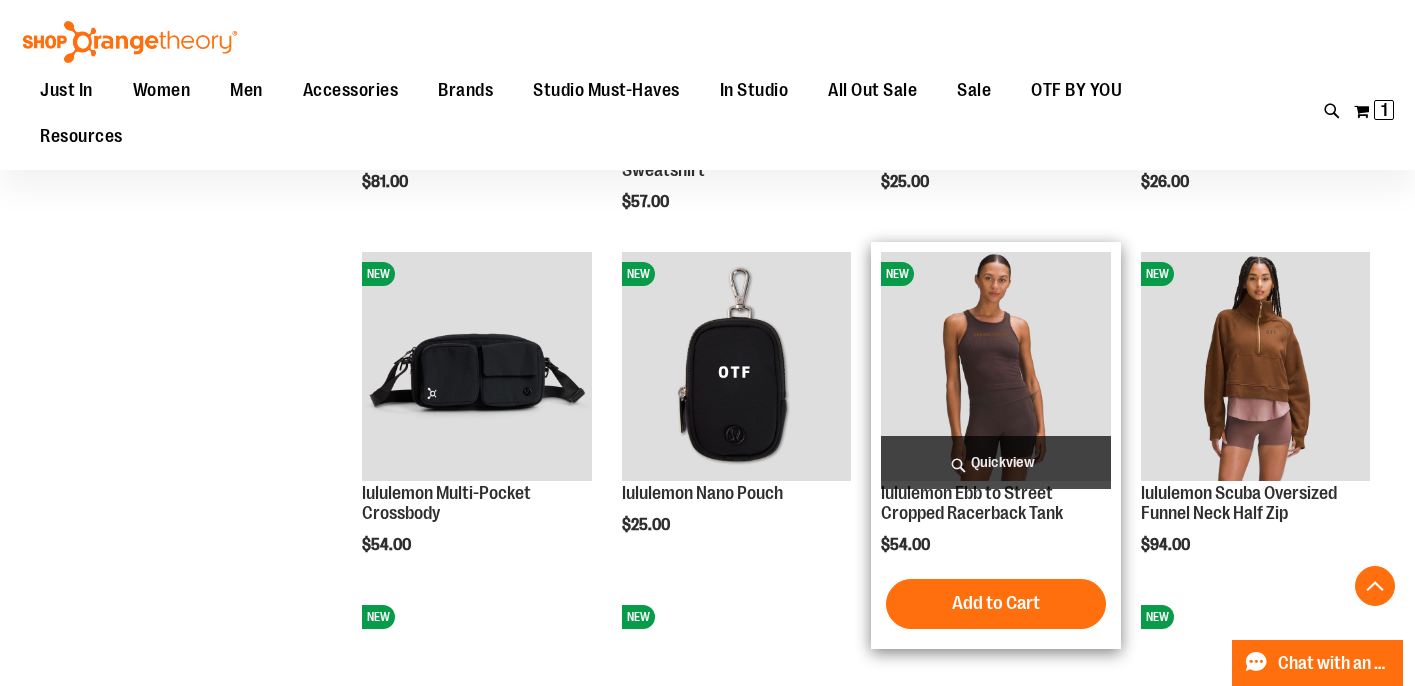 click on "Quickview" at bounding box center [995, 462] 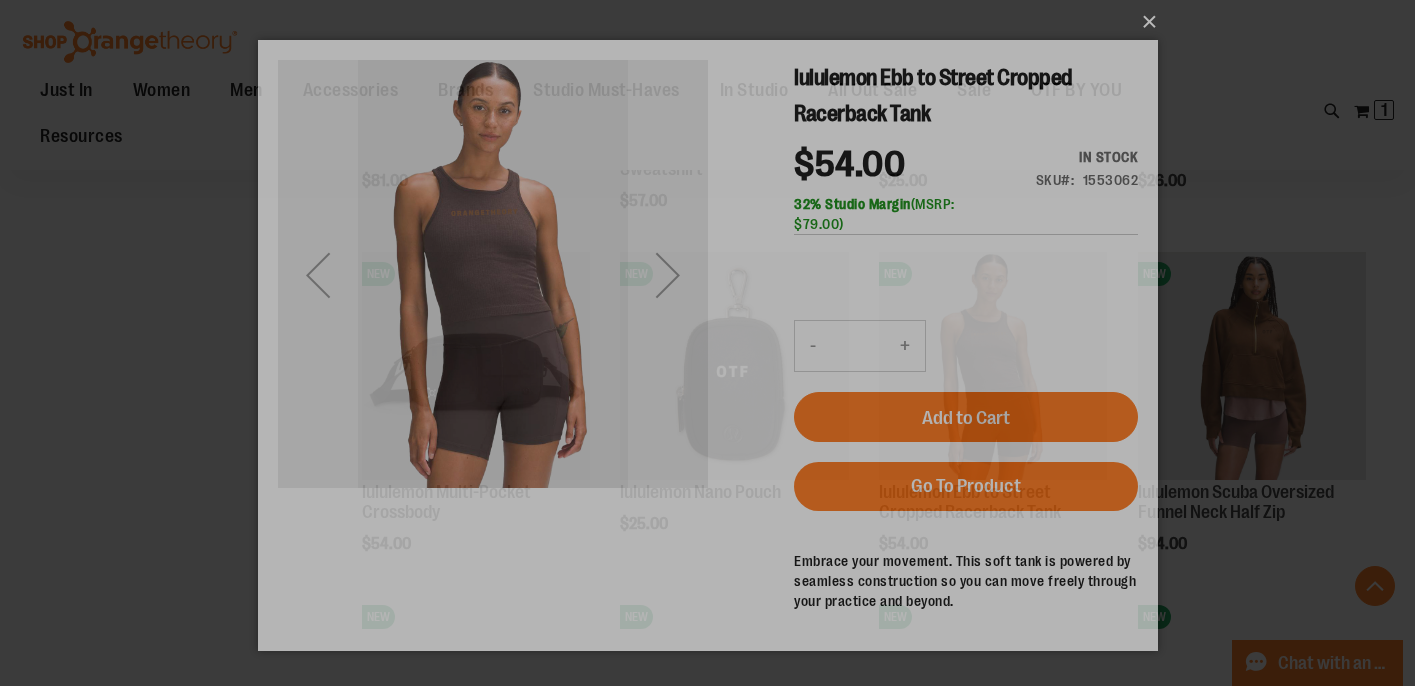 scroll, scrollTop: 0, scrollLeft: 0, axis: both 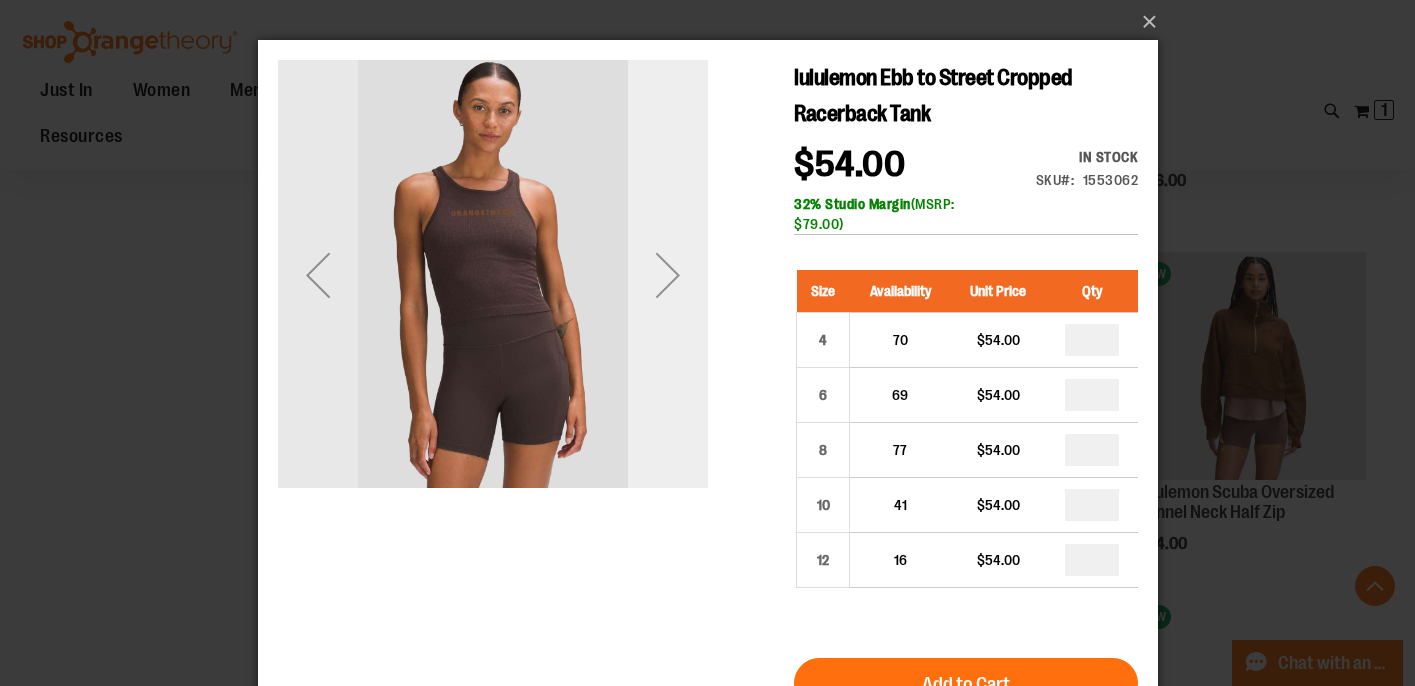 click at bounding box center [667, 275] 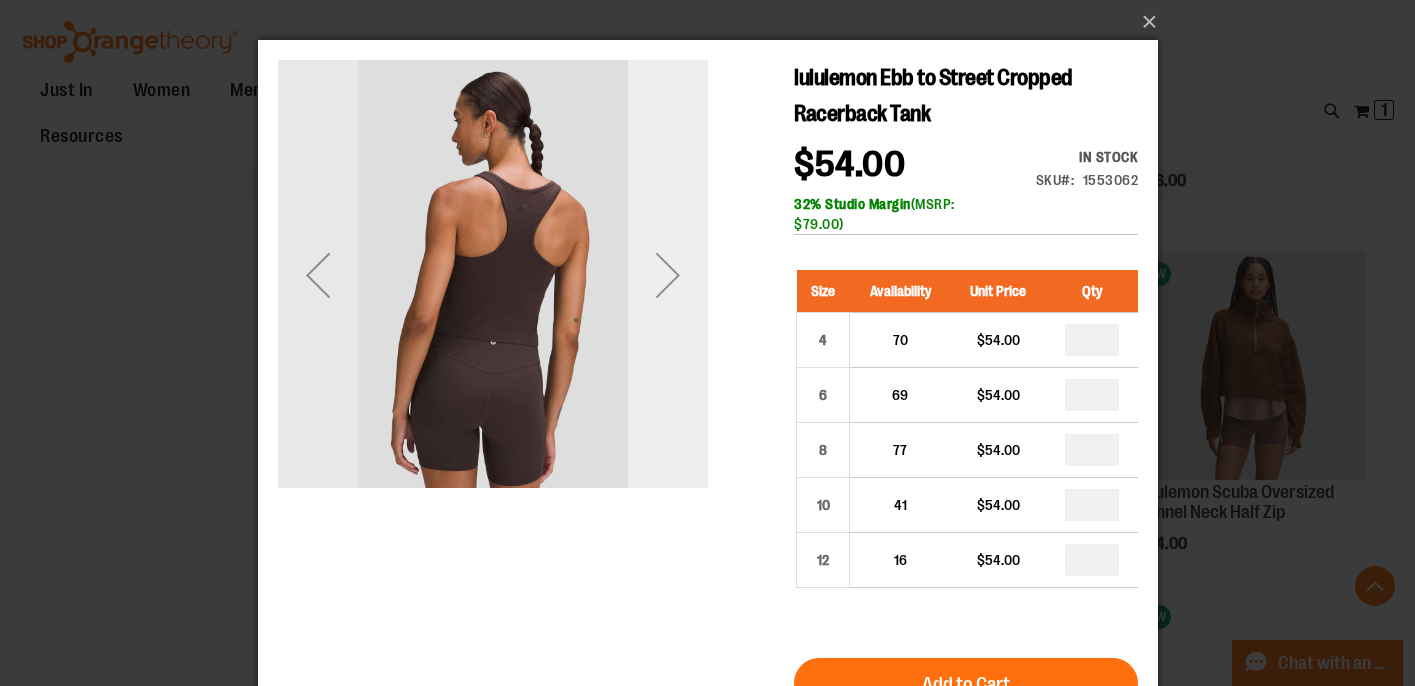 click at bounding box center (667, 275) 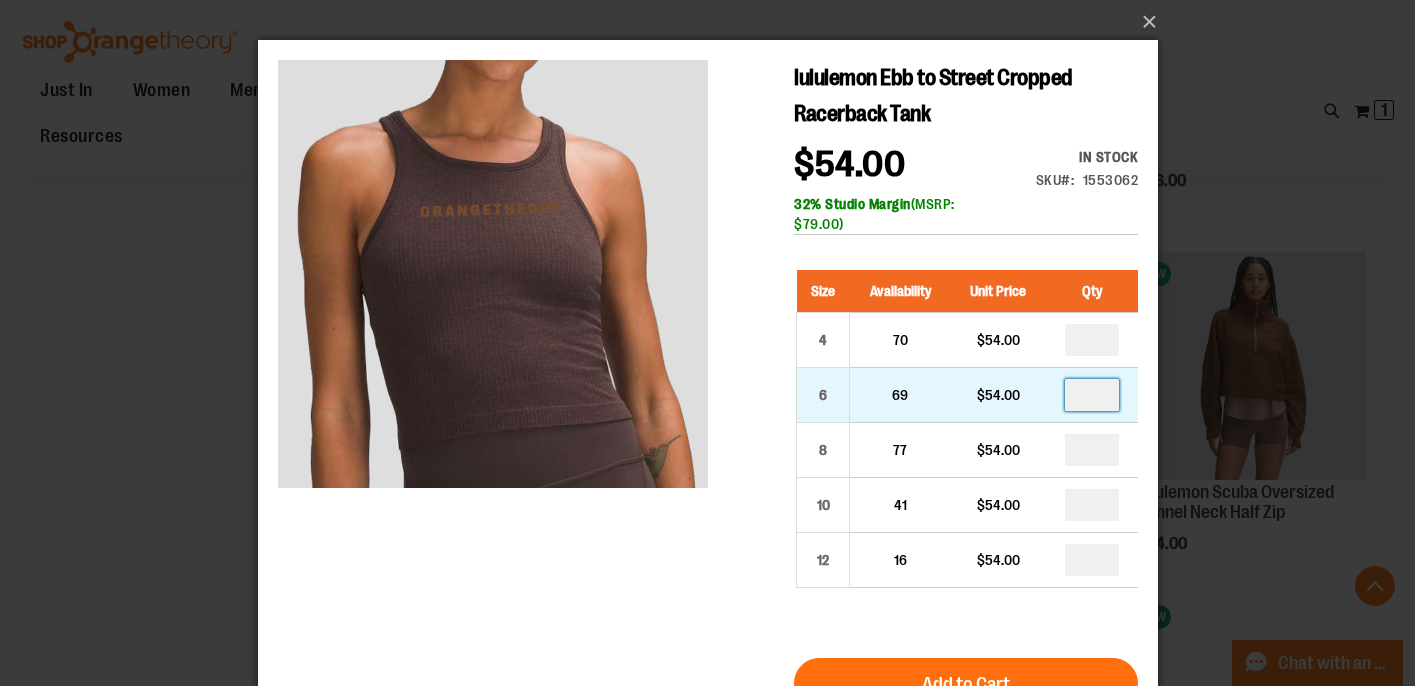 click at bounding box center (1091, 395) 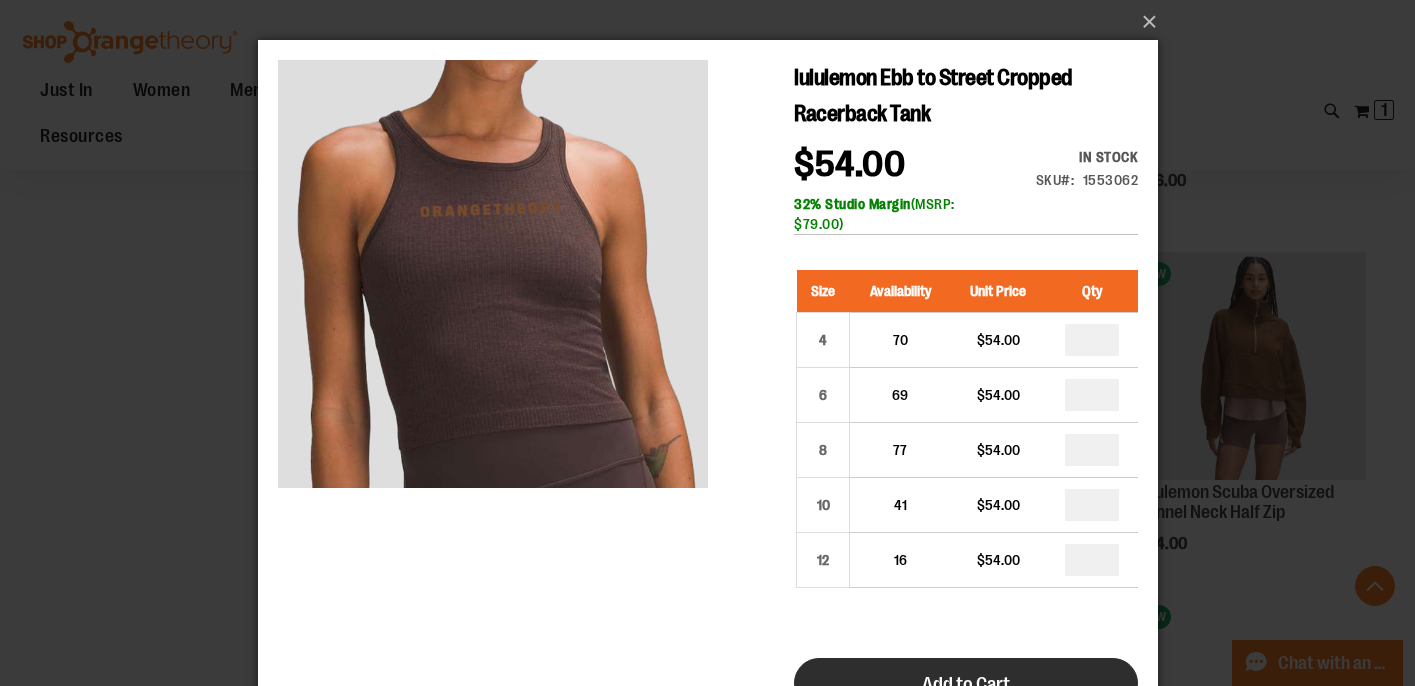 click on "Add to Cart" at bounding box center (965, 683) 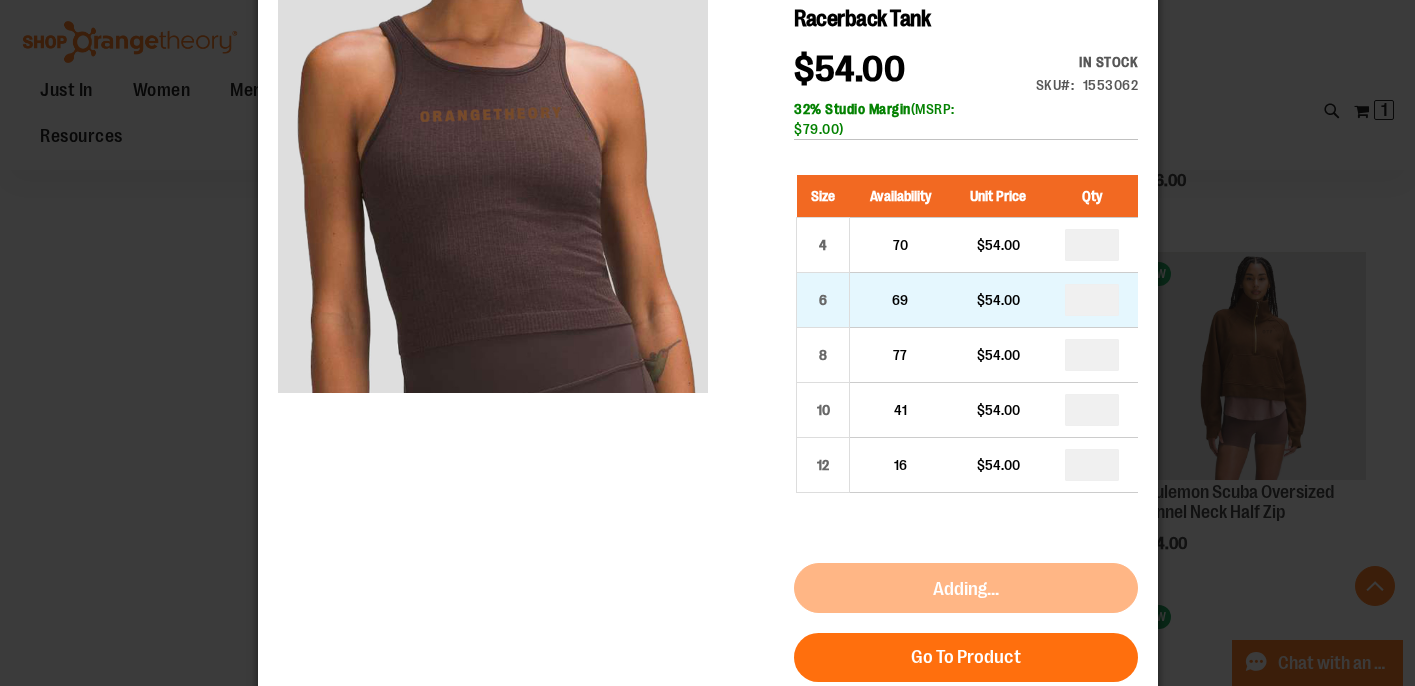 scroll, scrollTop: 96, scrollLeft: 0, axis: vertical 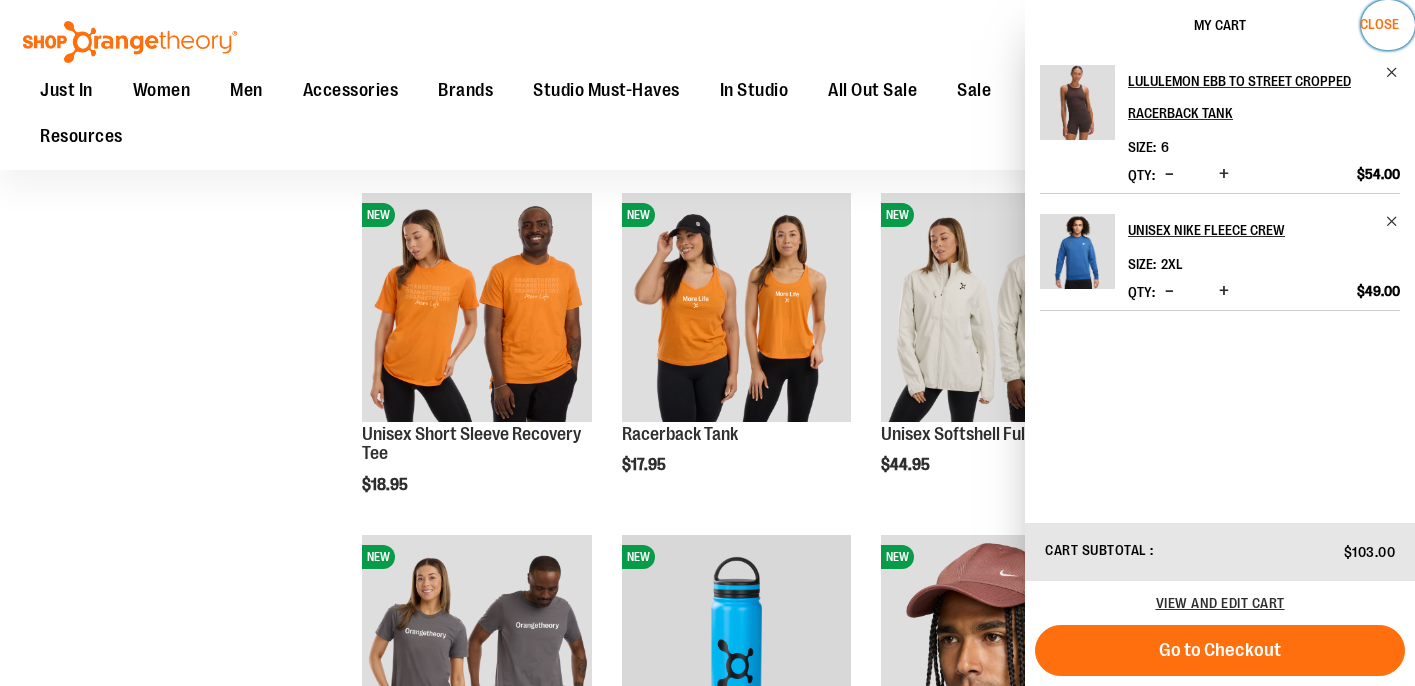 click on "Close" at bounding box center [1379, 24] 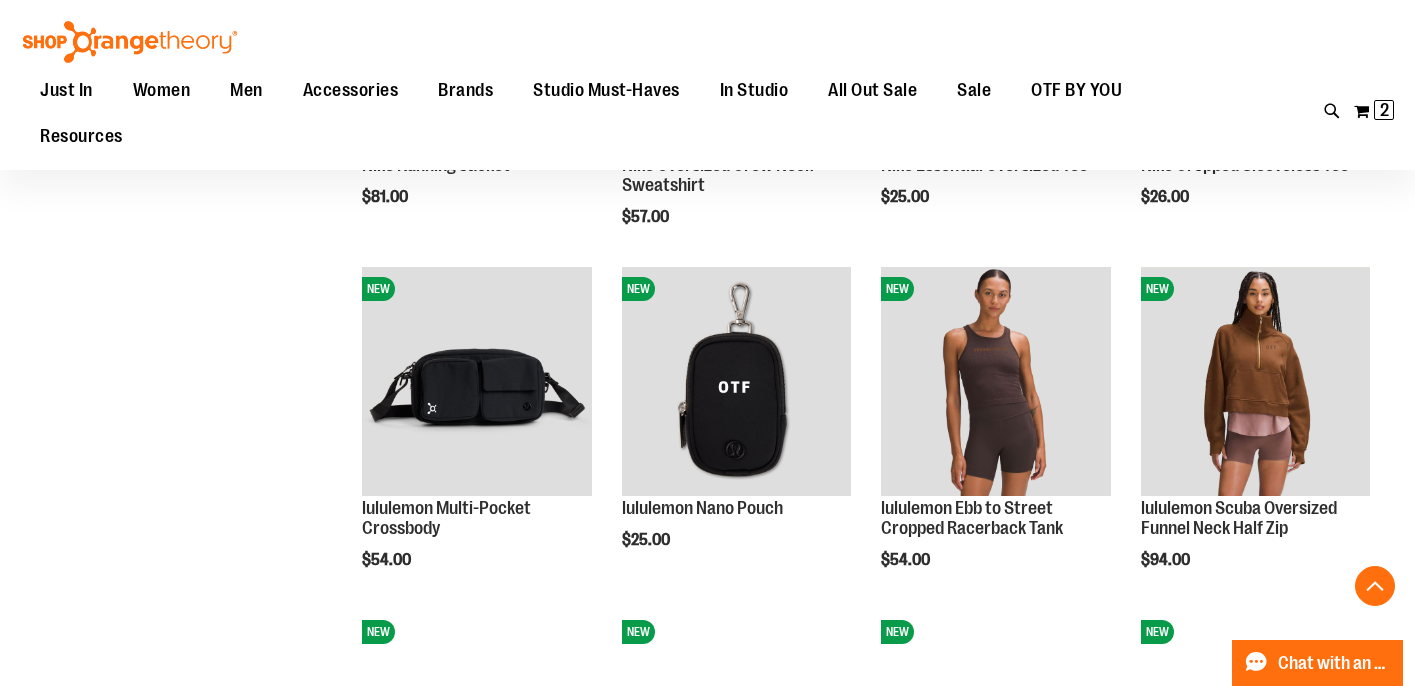 scroll, scrollTop: 4243, scrollLeft: 0, axis: vertical 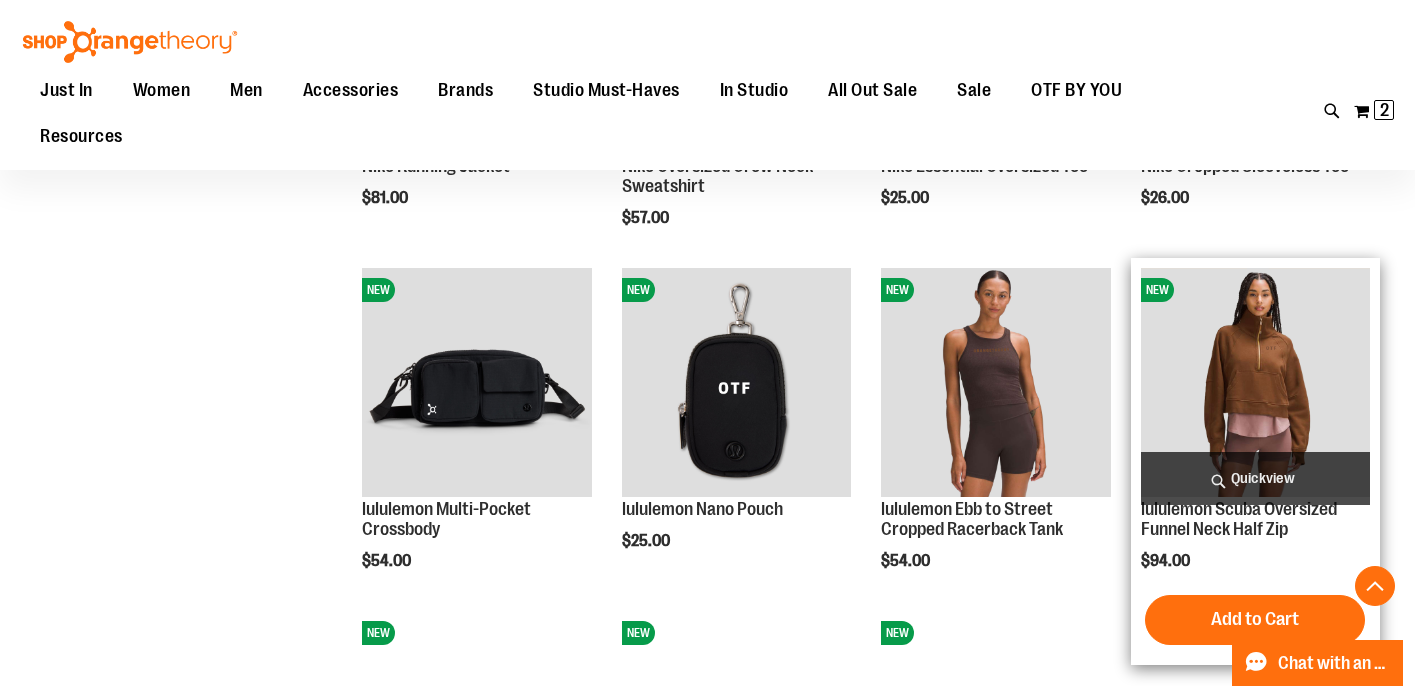 click on "Quickview" at bounding box center [1255, 478] 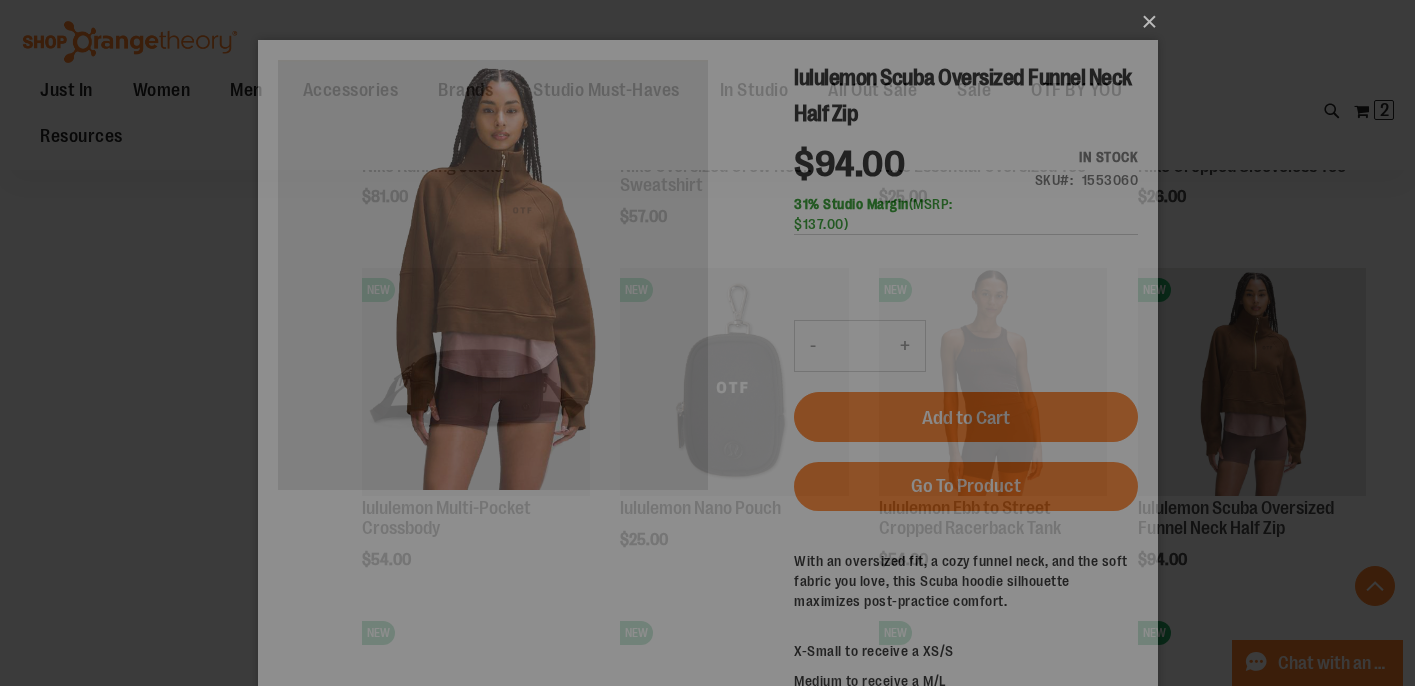 scroll, scrollTop: 0, scrollLeft: 0, axis: both 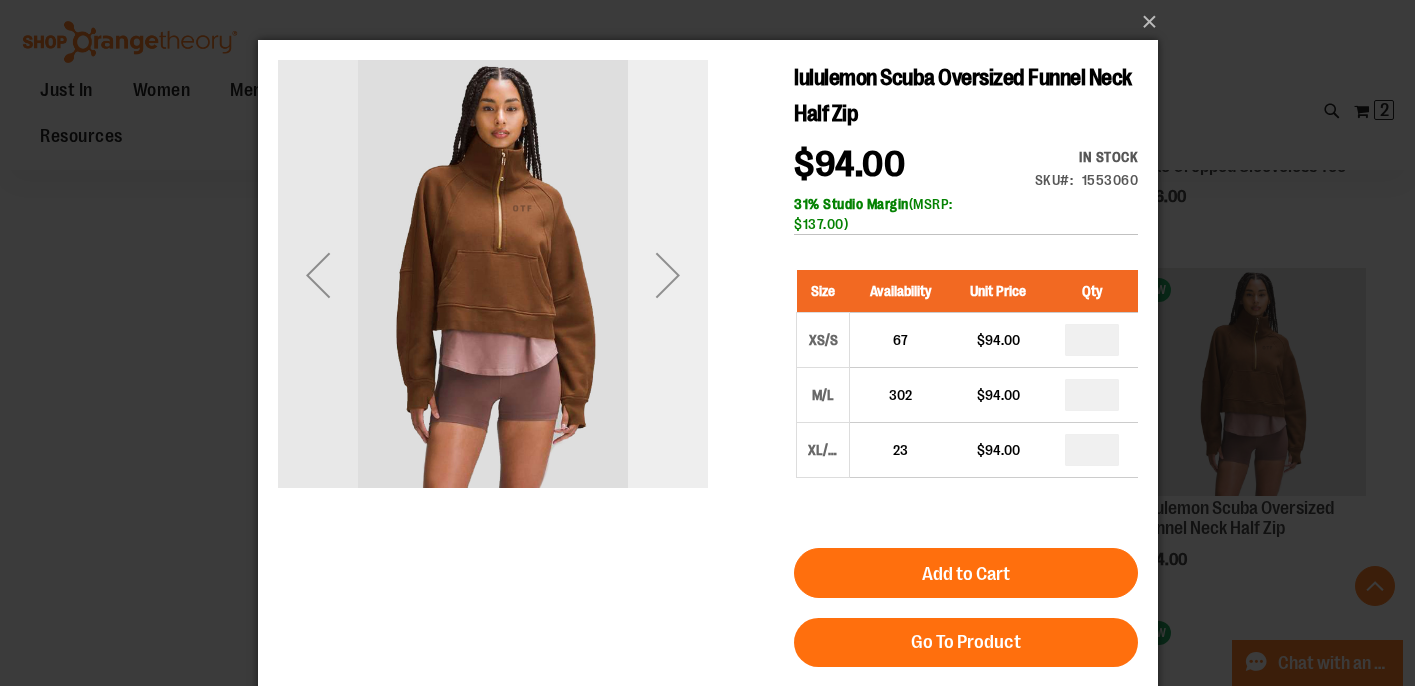 click at bounding box center [667, 275] 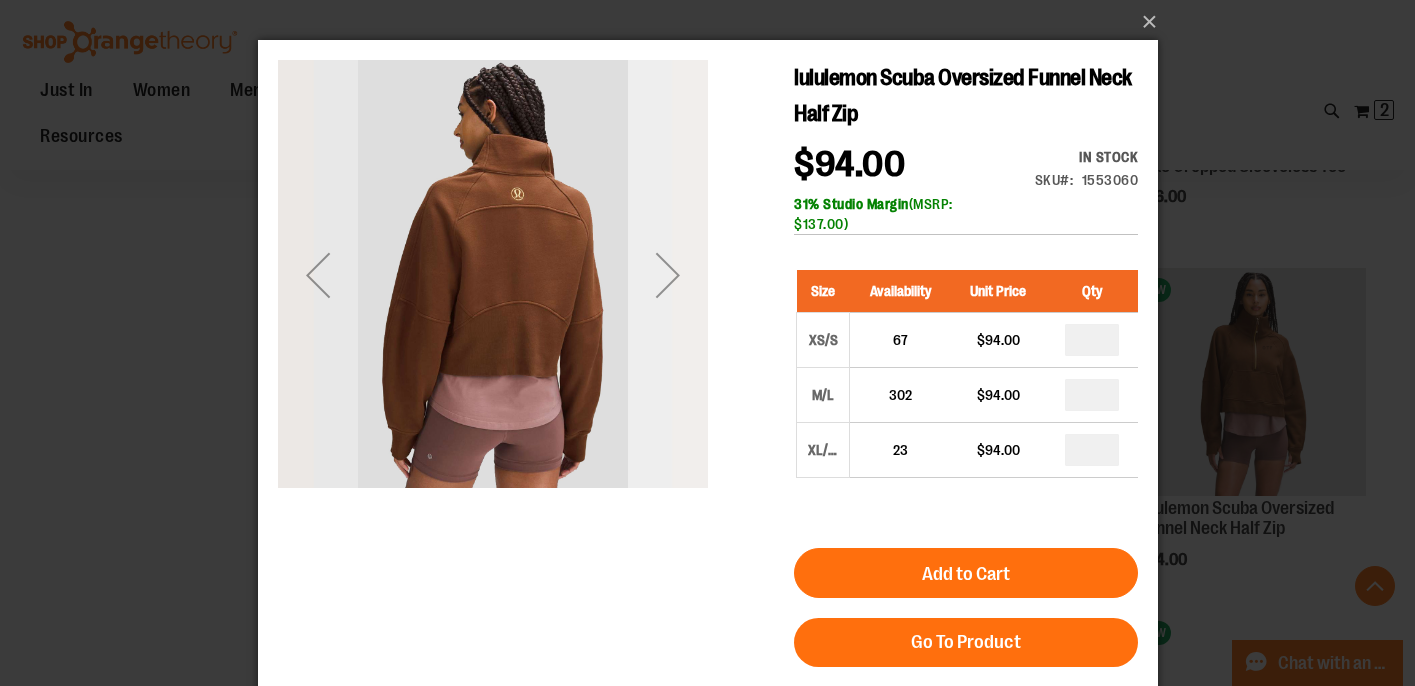 click at bounding box center [667, 275] 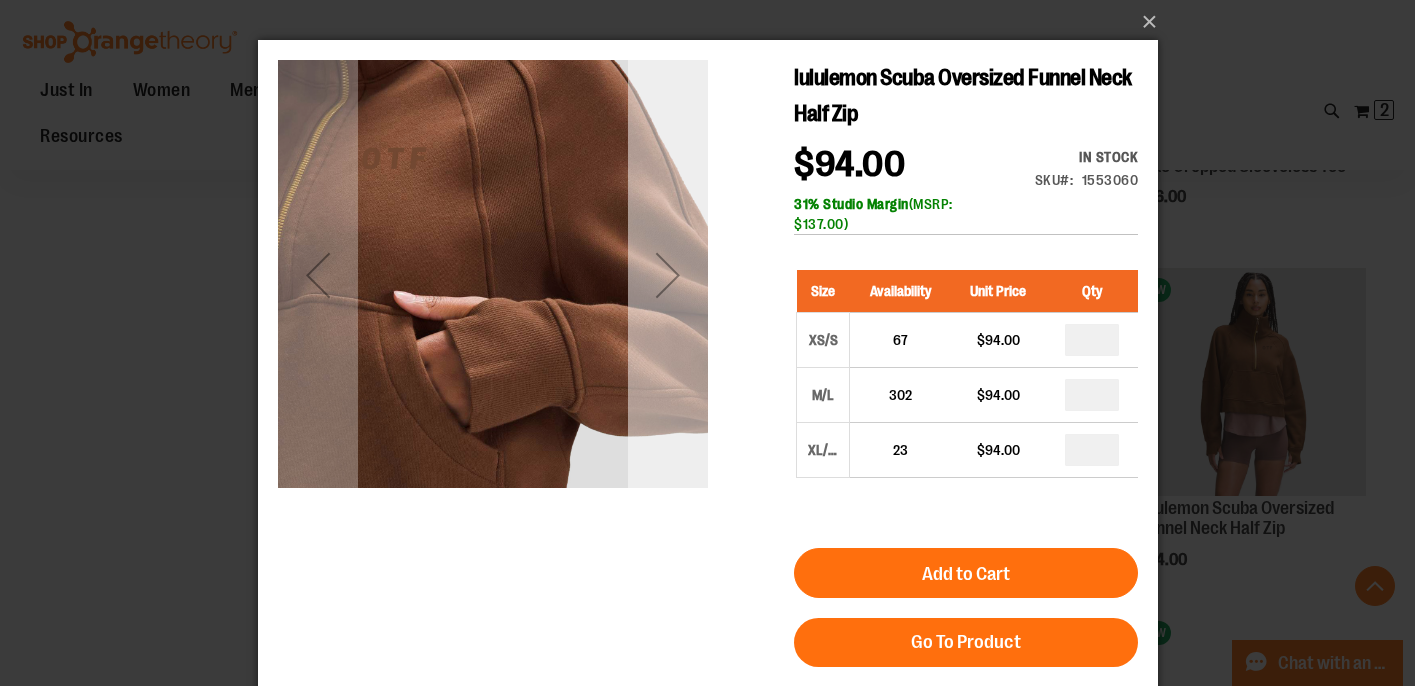 click at bounding box center (667, 275) 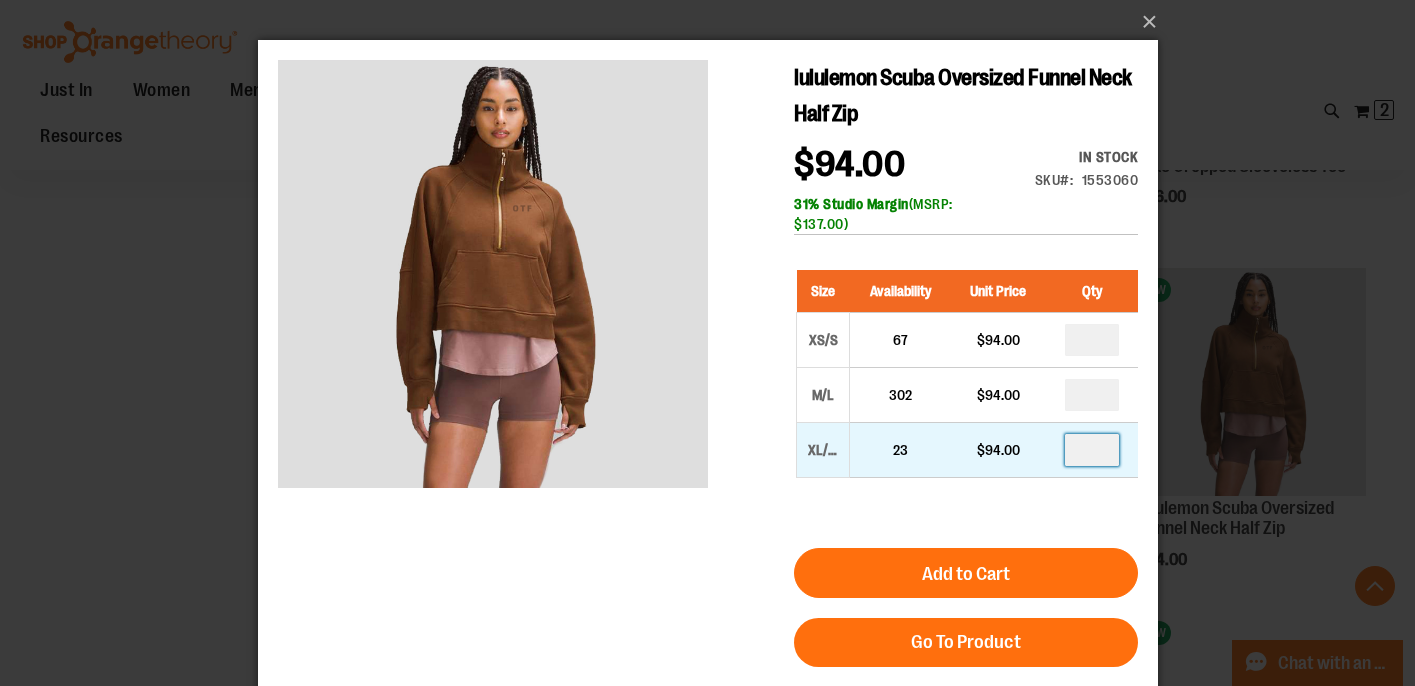 click at bounding box center (1091, 450) 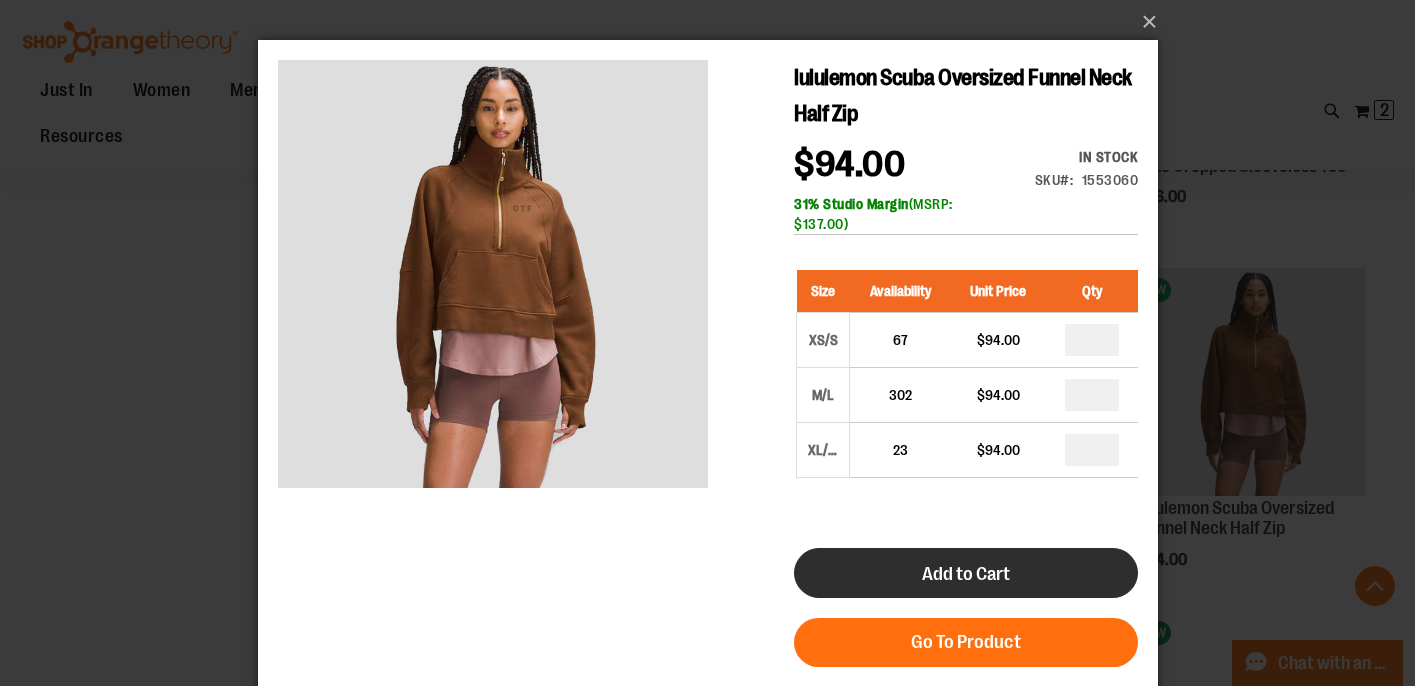 click on "Add to Cart" at bounding box center (965, 573) 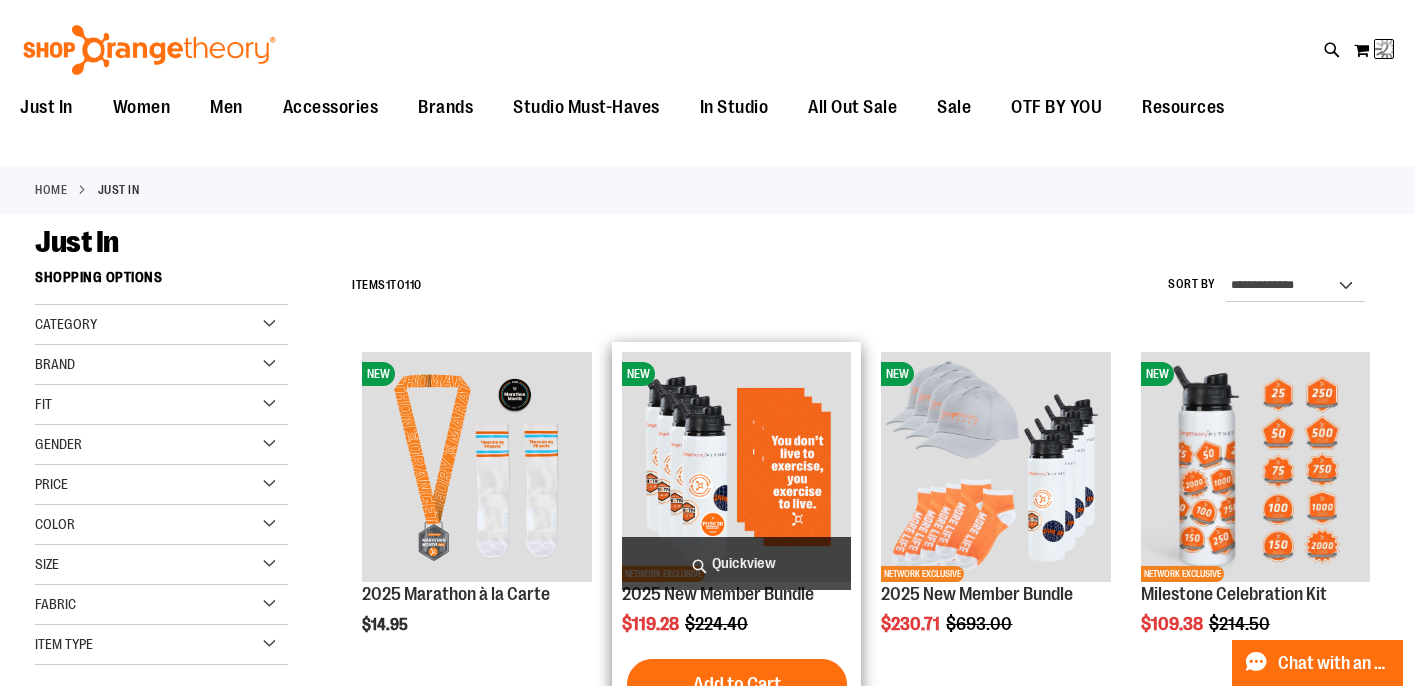 scroll, scrollTop: 0, scrollLeft: 0, axis: both 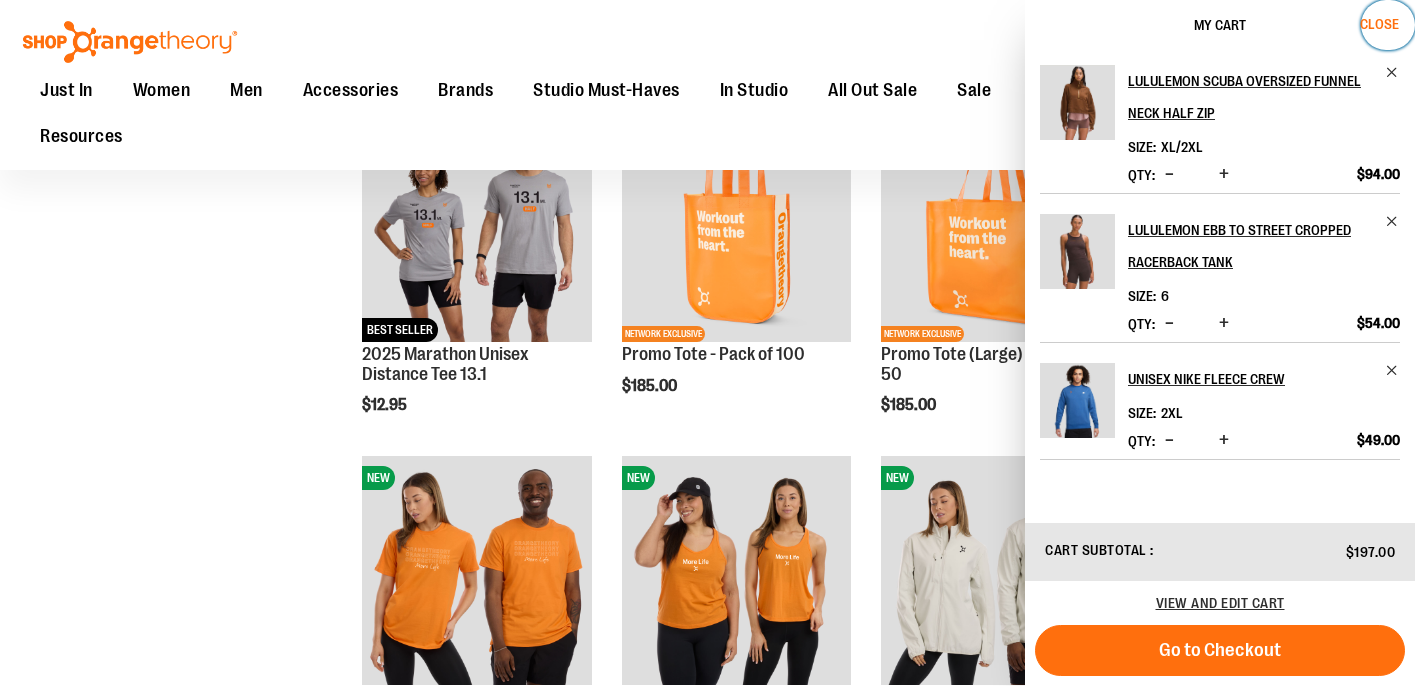 click on "Close" at bounding box center (1379, 24) 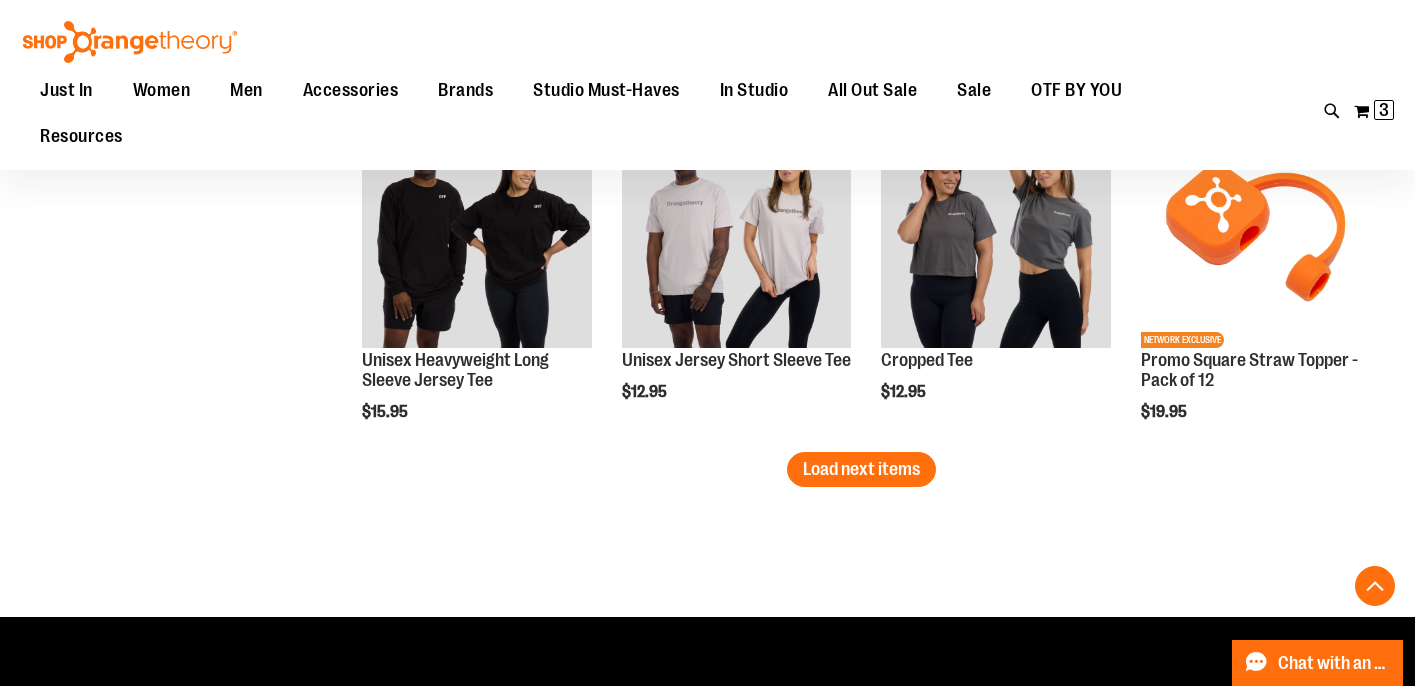 scroll, scrollTop: 5084, scrollLeft: 0, axis: vertical 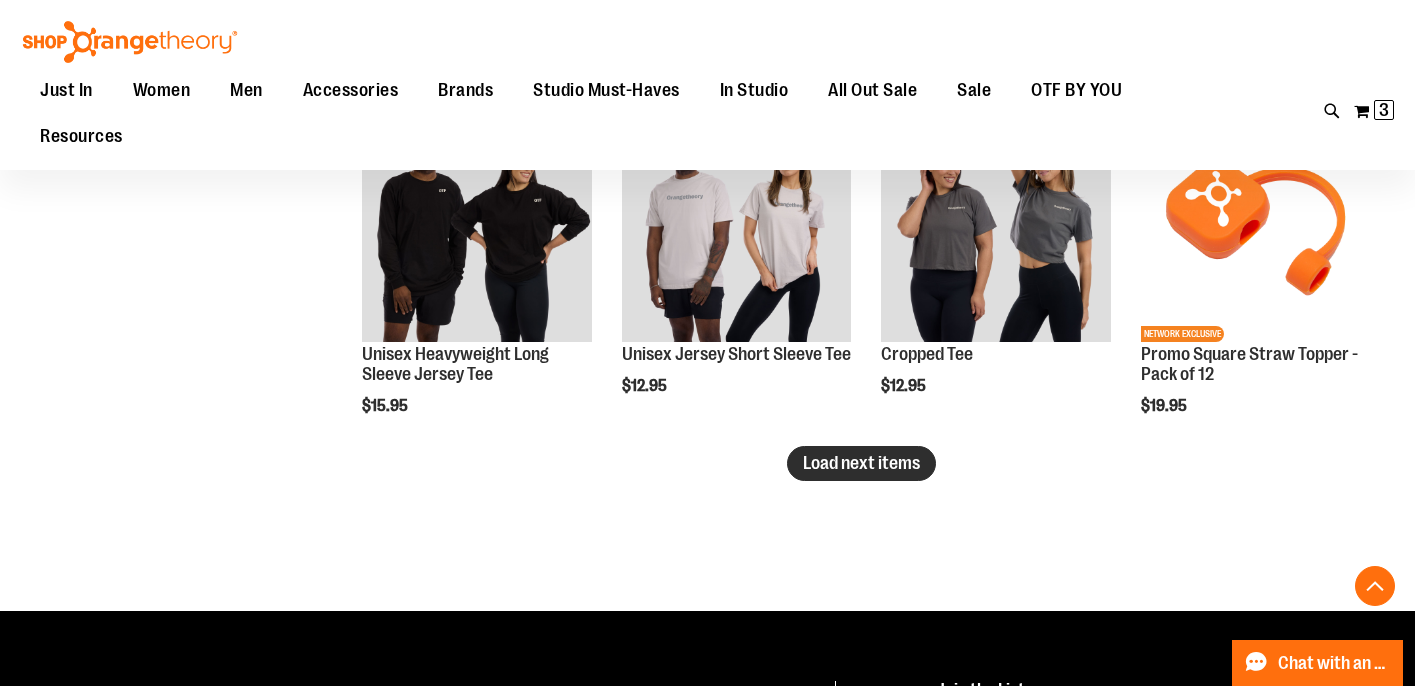 click on "Load next items" at bounding box center [861, 463] 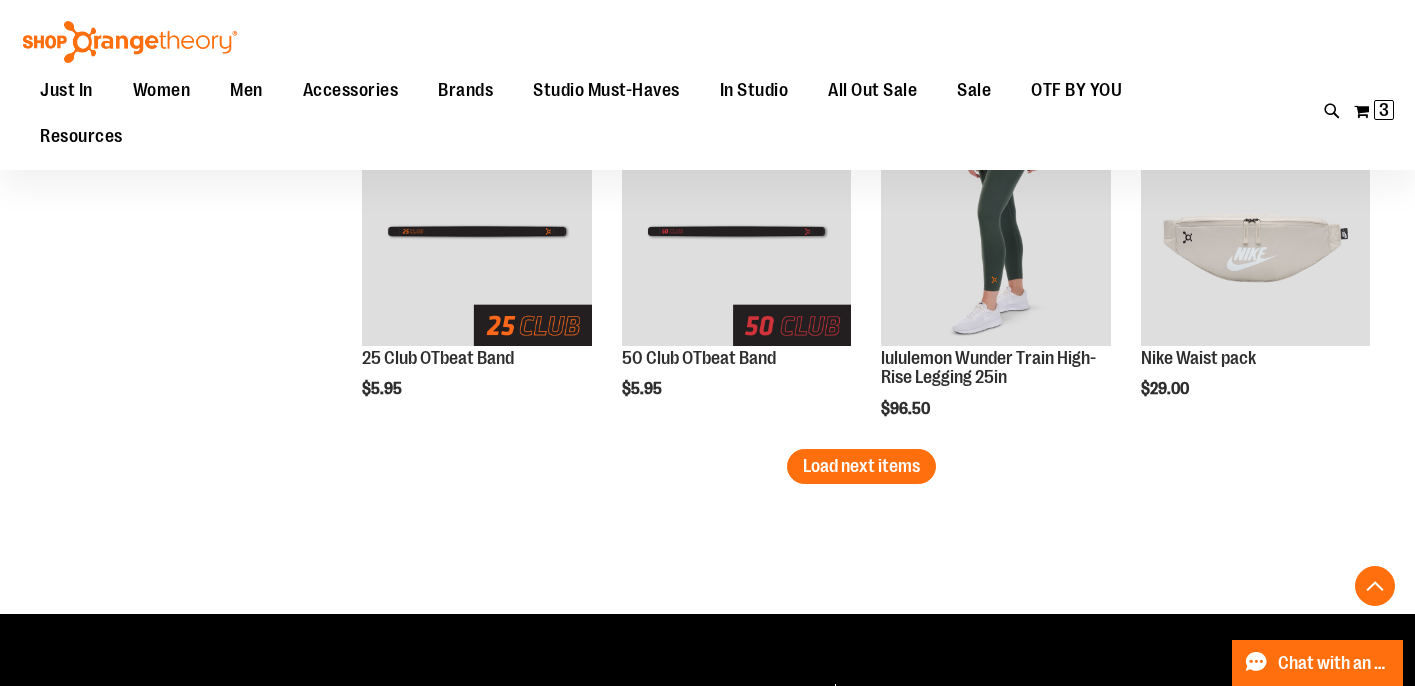 scroll, scrollTop: 6086, scrollLeft: 0, axis: vertical 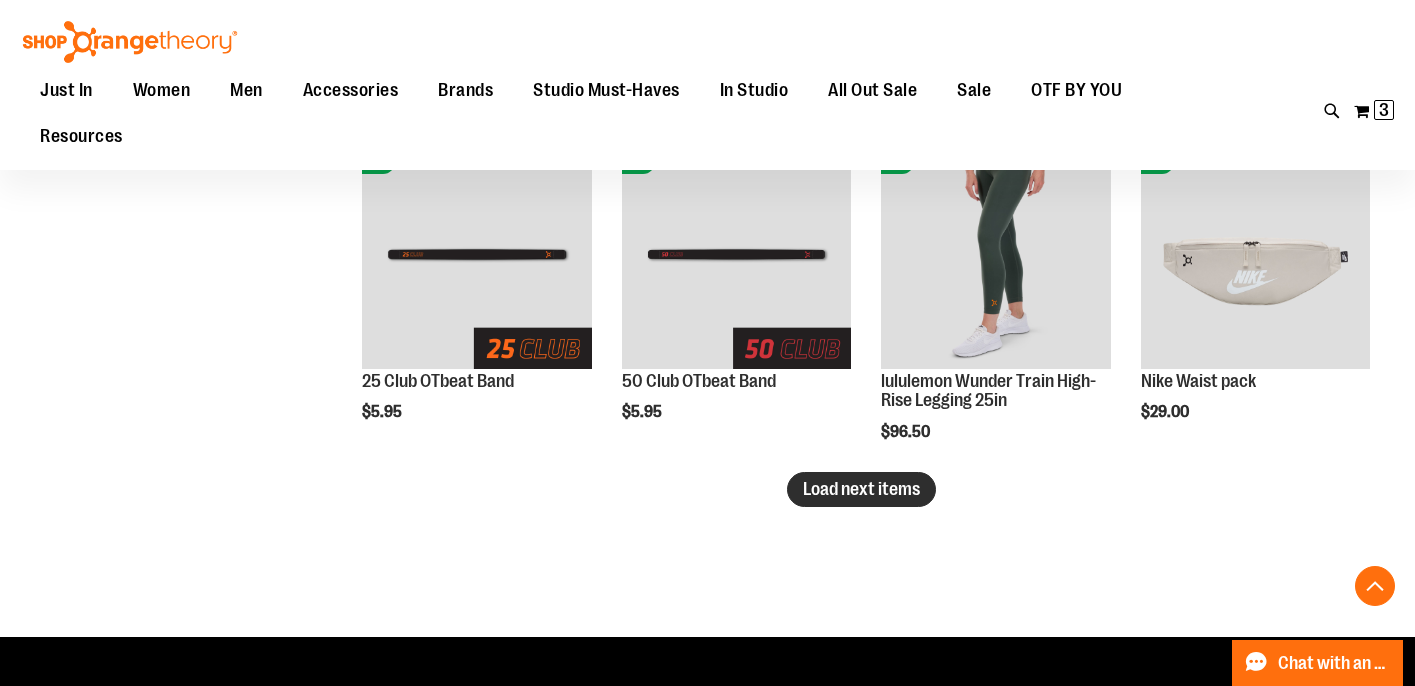 click on "Load next items" at bounding box center (861, 489) 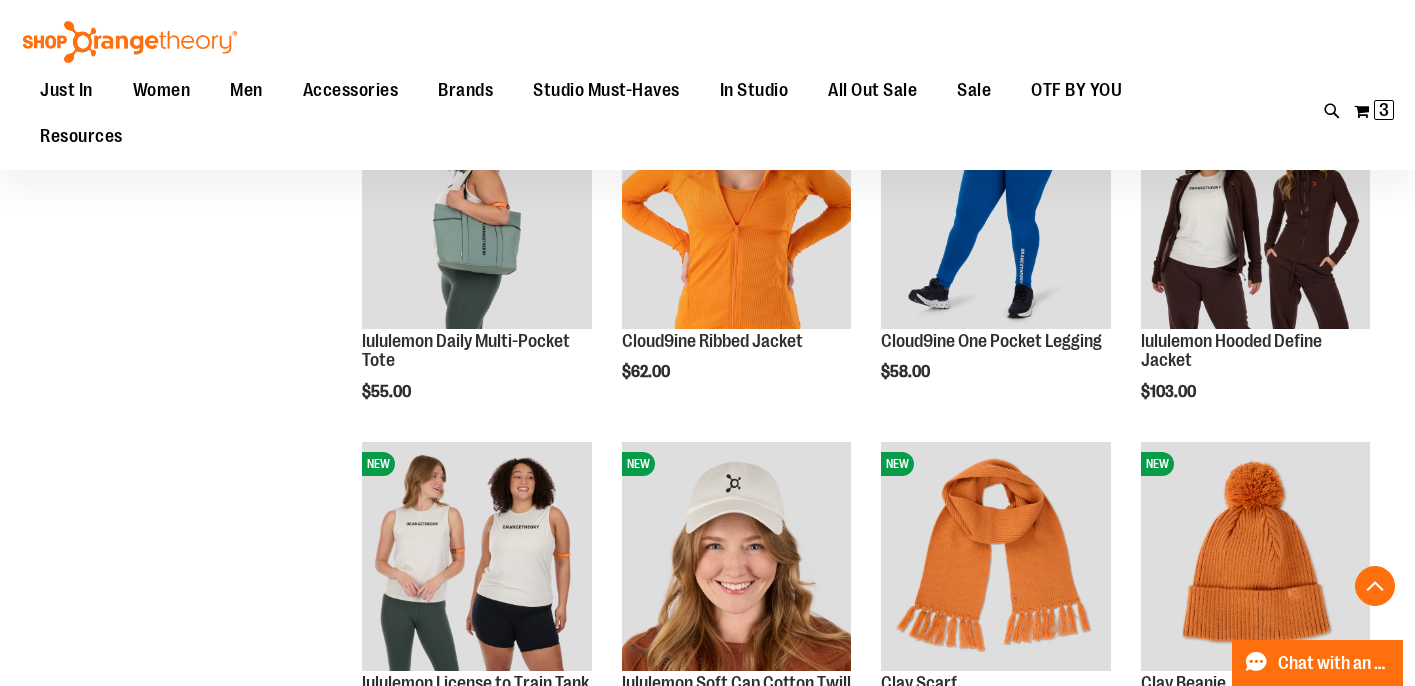 scroll, scrollTop: 6470, scrollLeft: 0, axis: vertical 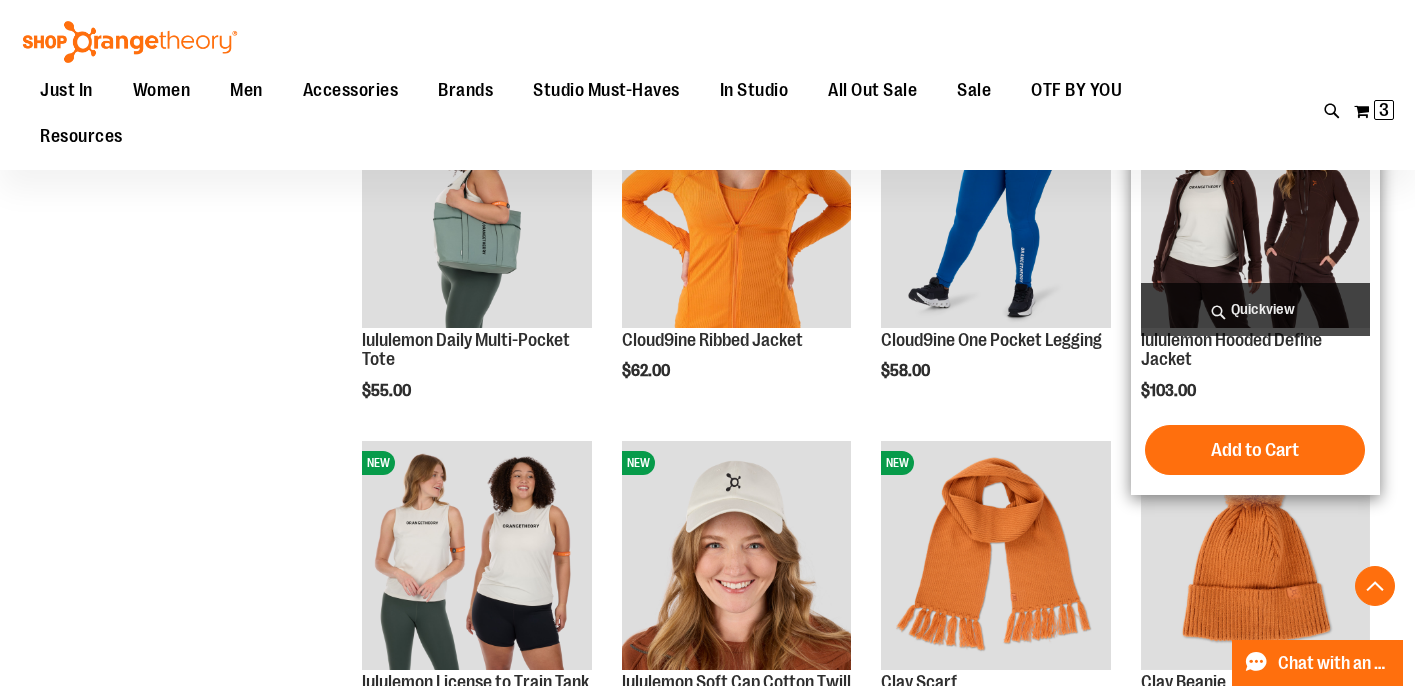 click on "Quickview" at bounding box center (1255, 309) 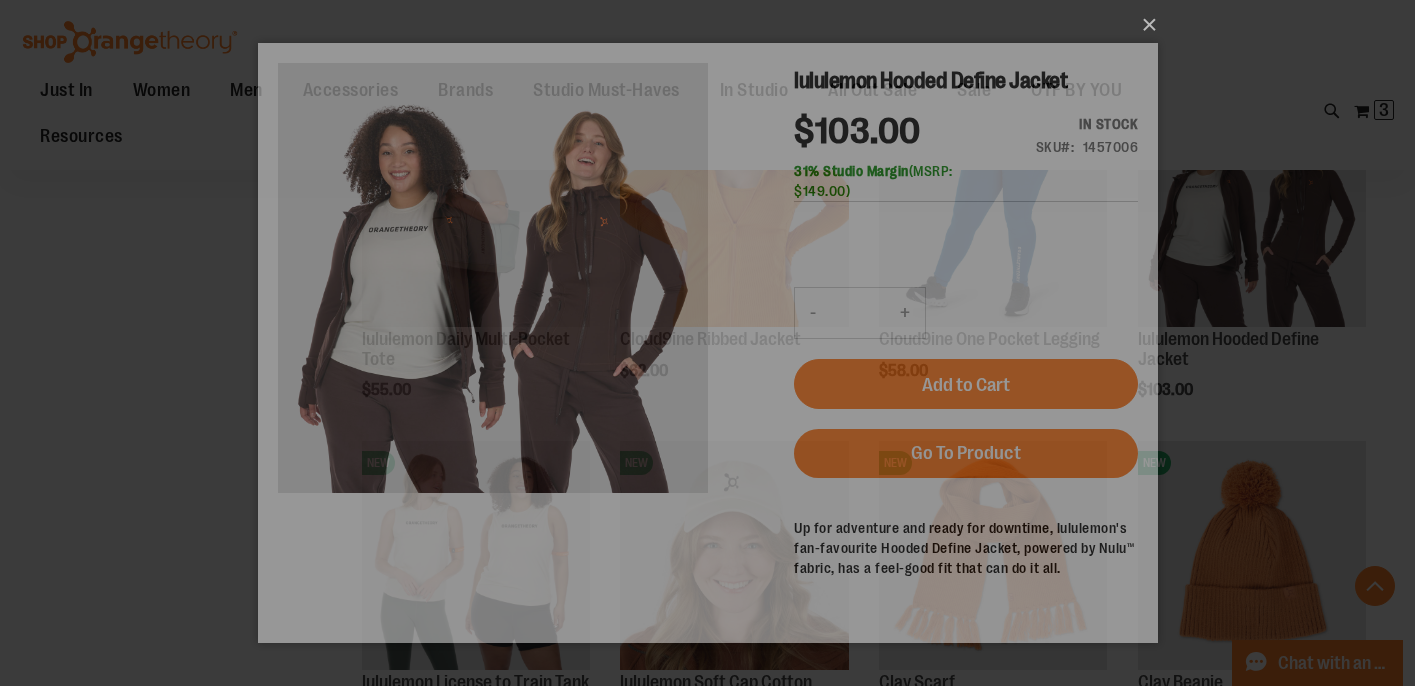 scroll, scrollTop: 0, scrollLeft: 0, axis: both 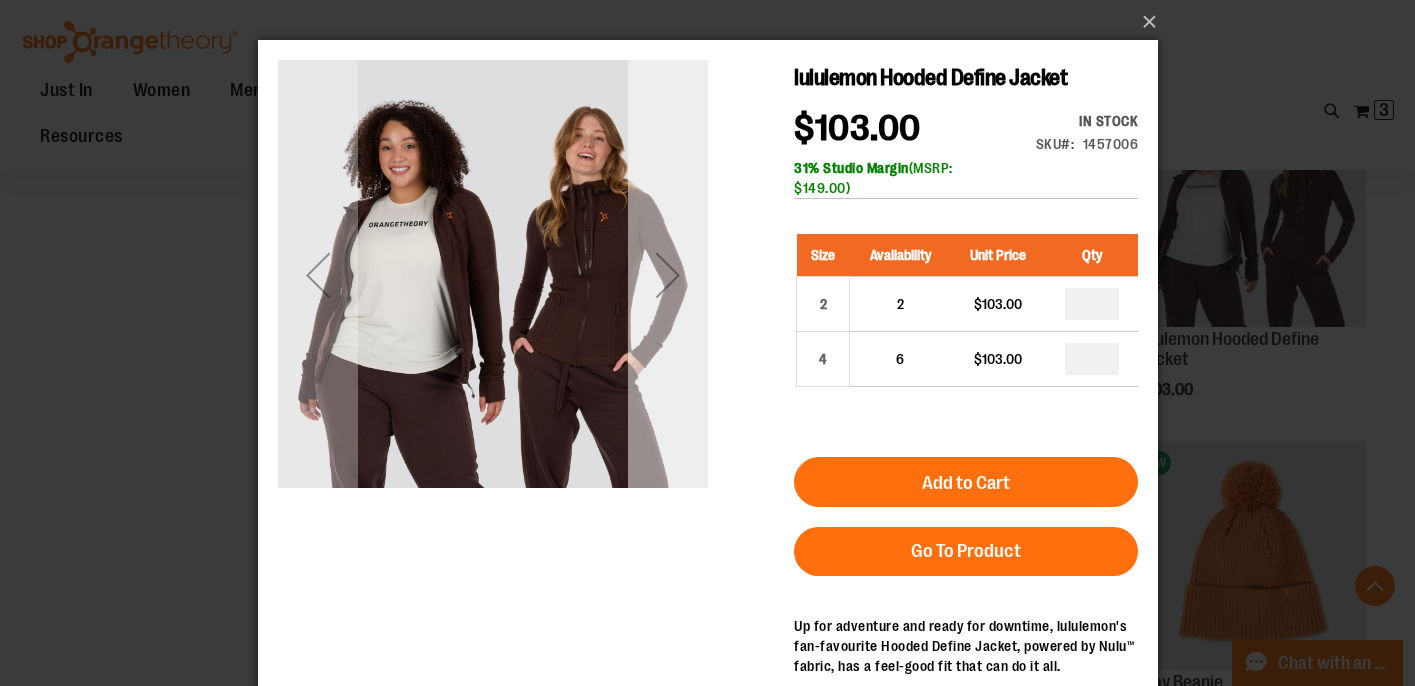 click at bounding box center (667, 275) 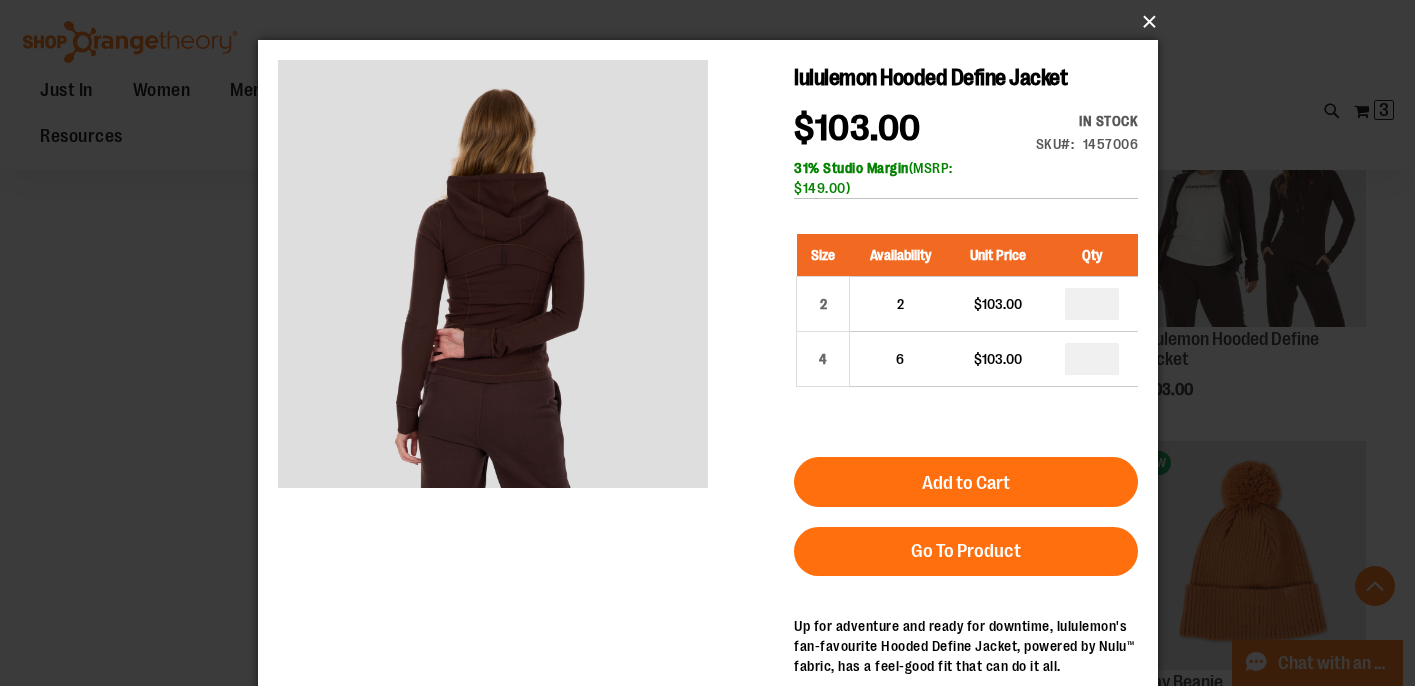 click on "×" at bounding box center [714, 22] 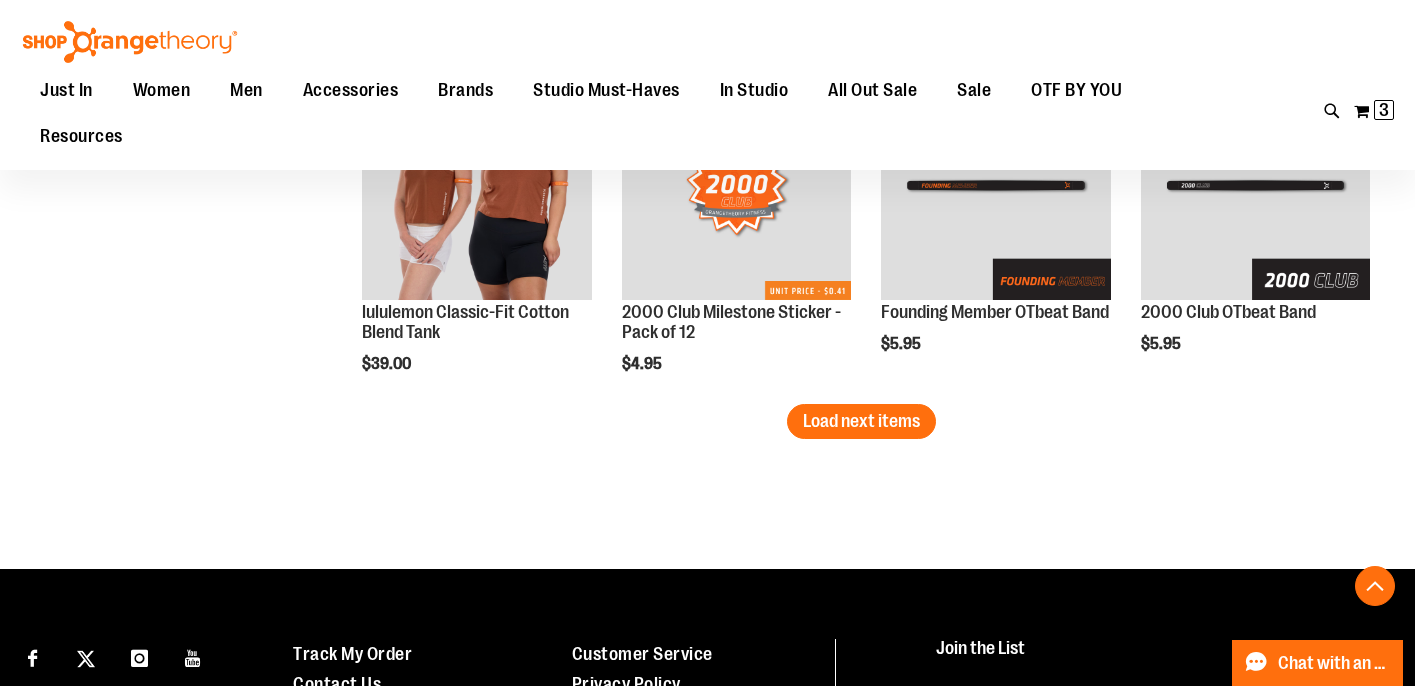 scroll, scrollTop: 7185, scrollLeft: 0, axis: vertical 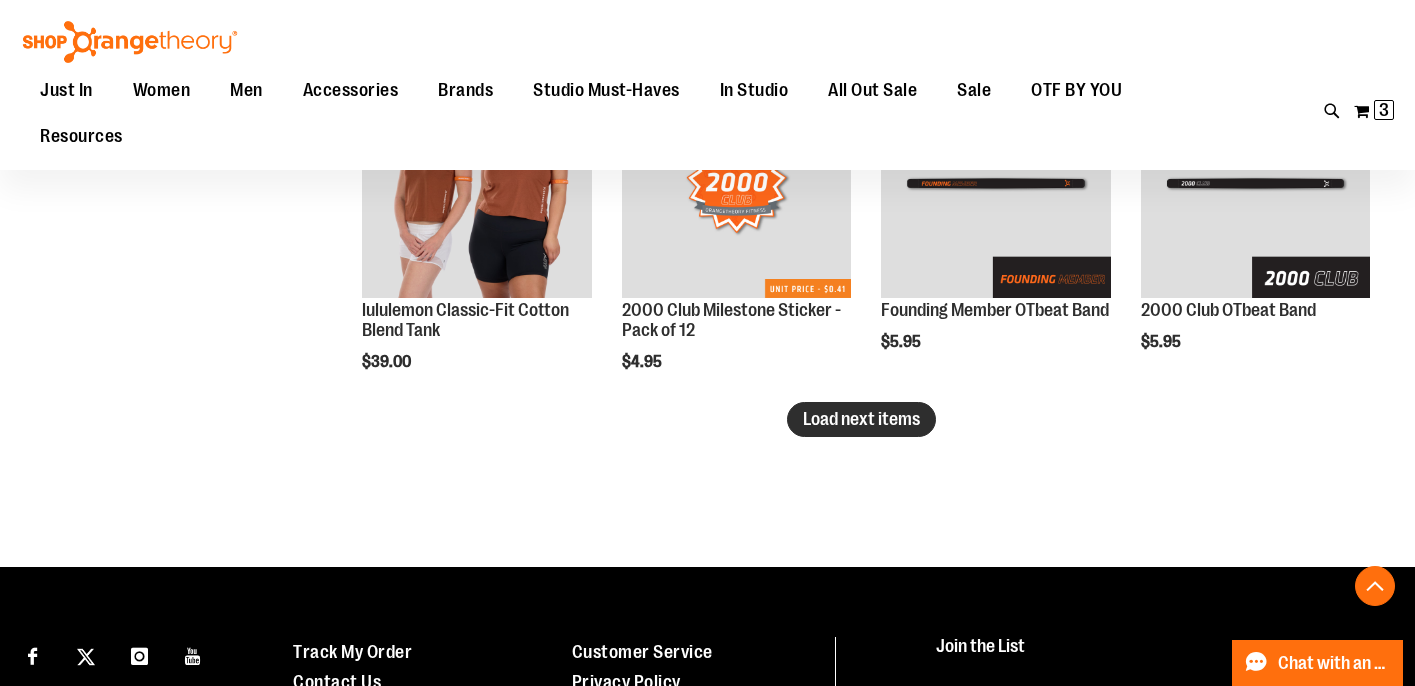 click on "Load next items" at bounding box center [861, 419] 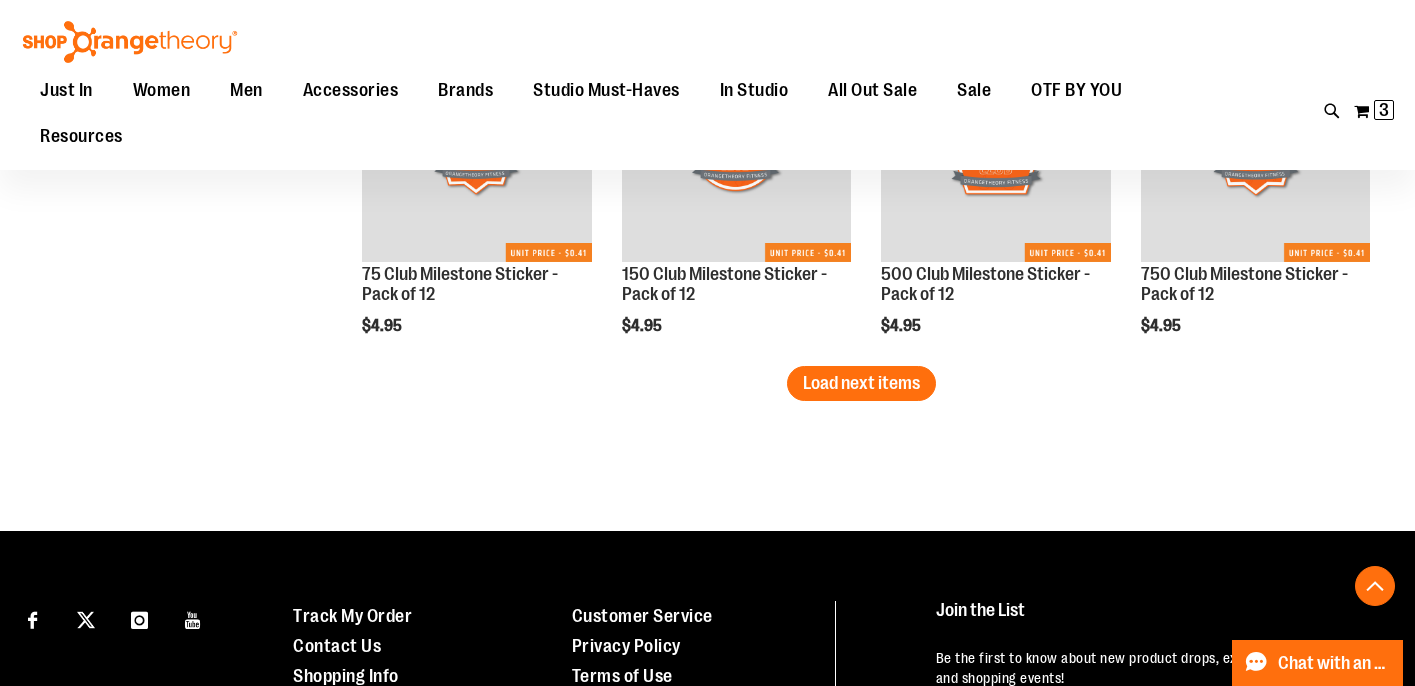 scroll, scrollTop: 8251, scrollLeft: 0, axis: vertical 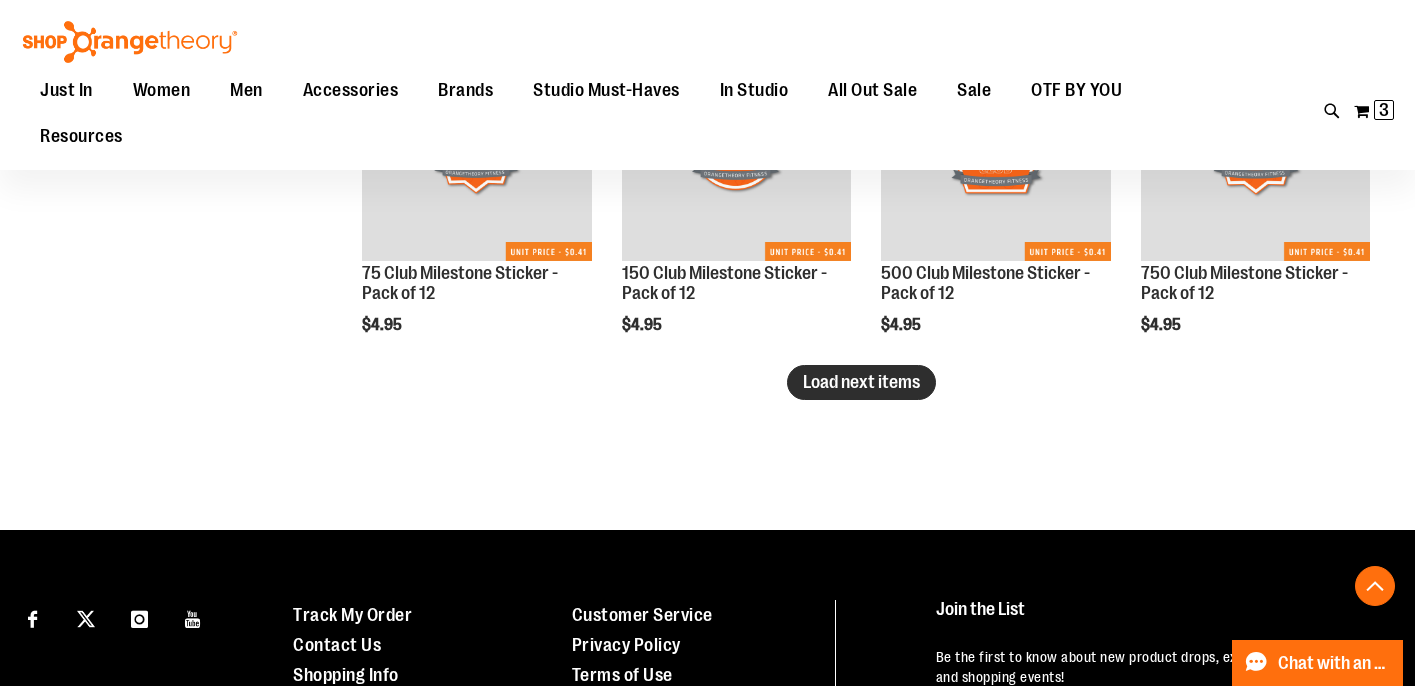 click on "Load next items" at bounding box center (861, 382) 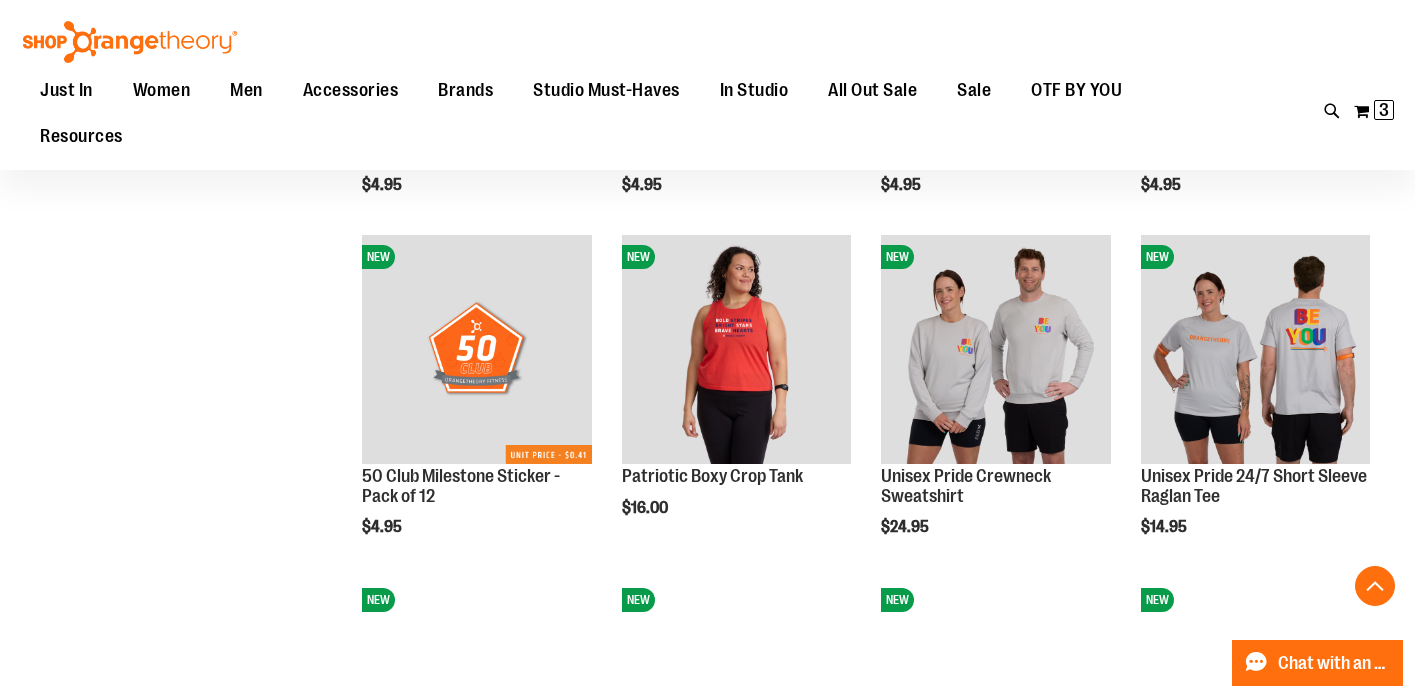 scroll, scrollTop: 8385, scrollLeft: 0, axis: vertical 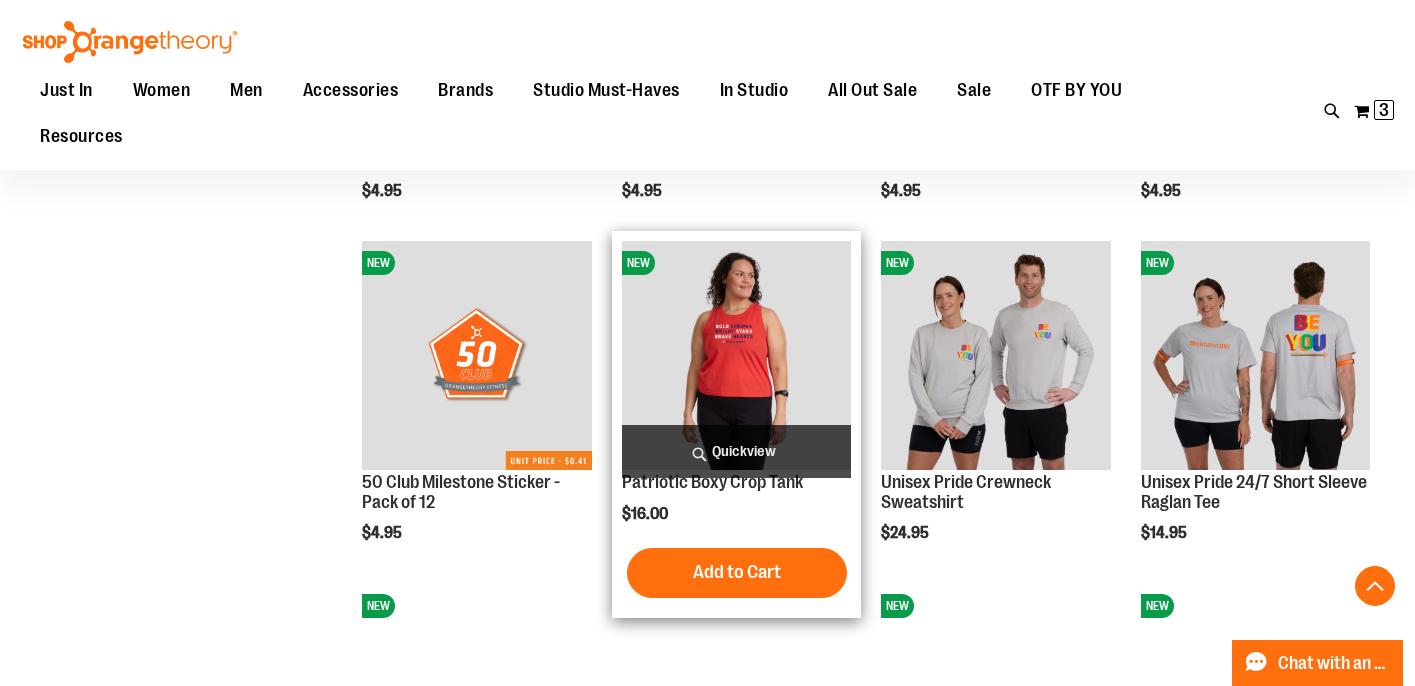 click on "Quickview" at bounding box center [736, 451] 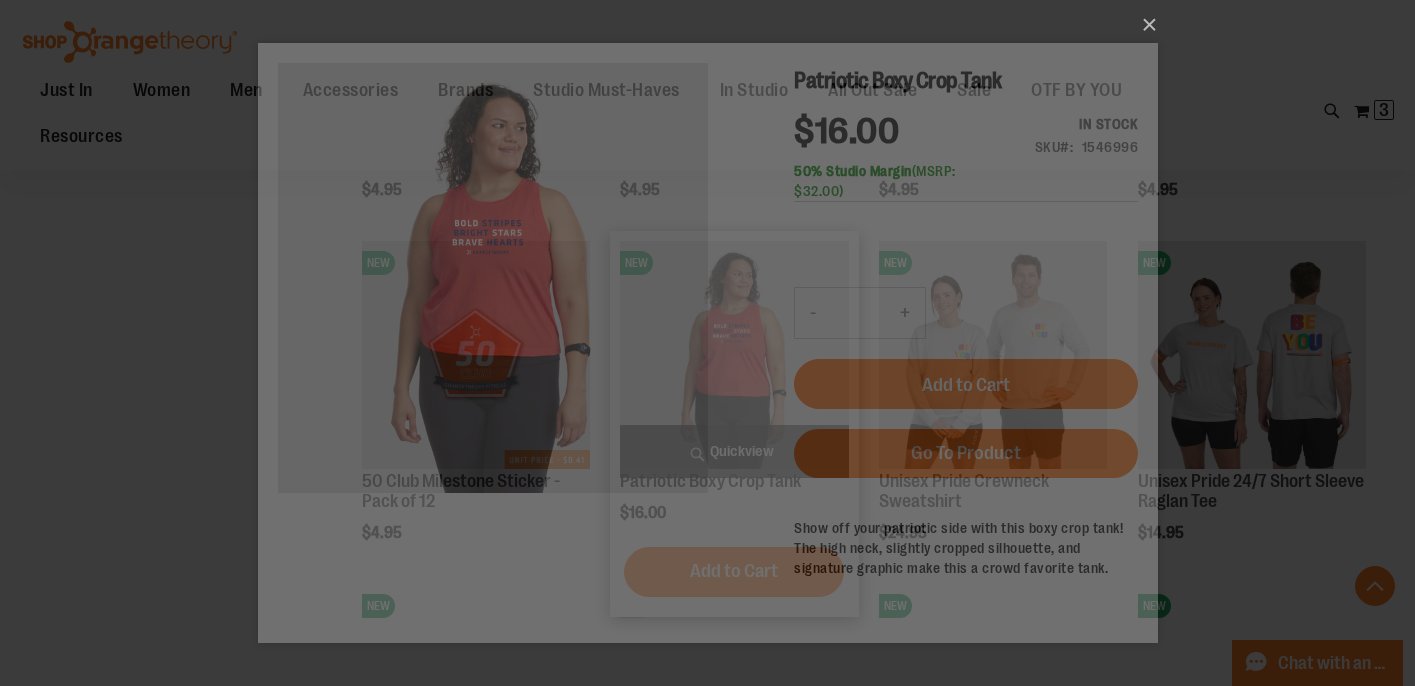 scroll, scrollTop: 0, scrollLeft: 0, axis: both 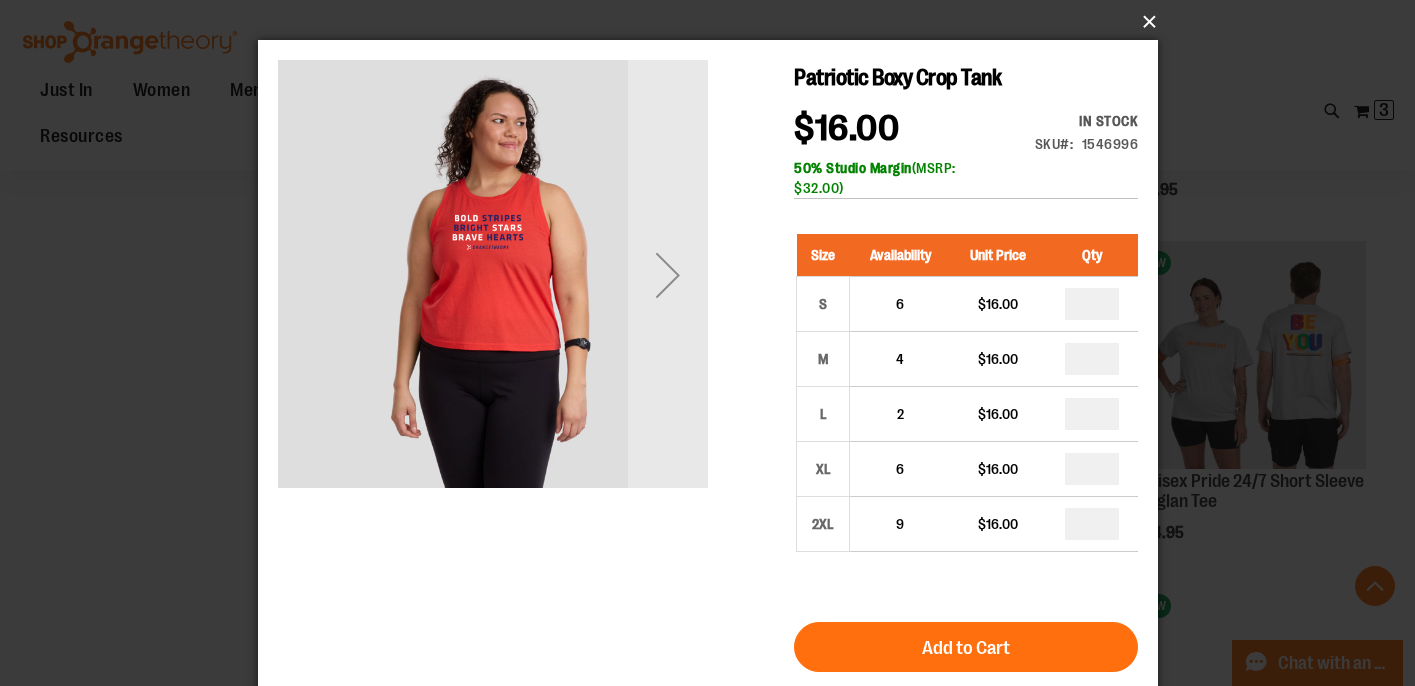 click on "×" at bounding box center (714, 22) 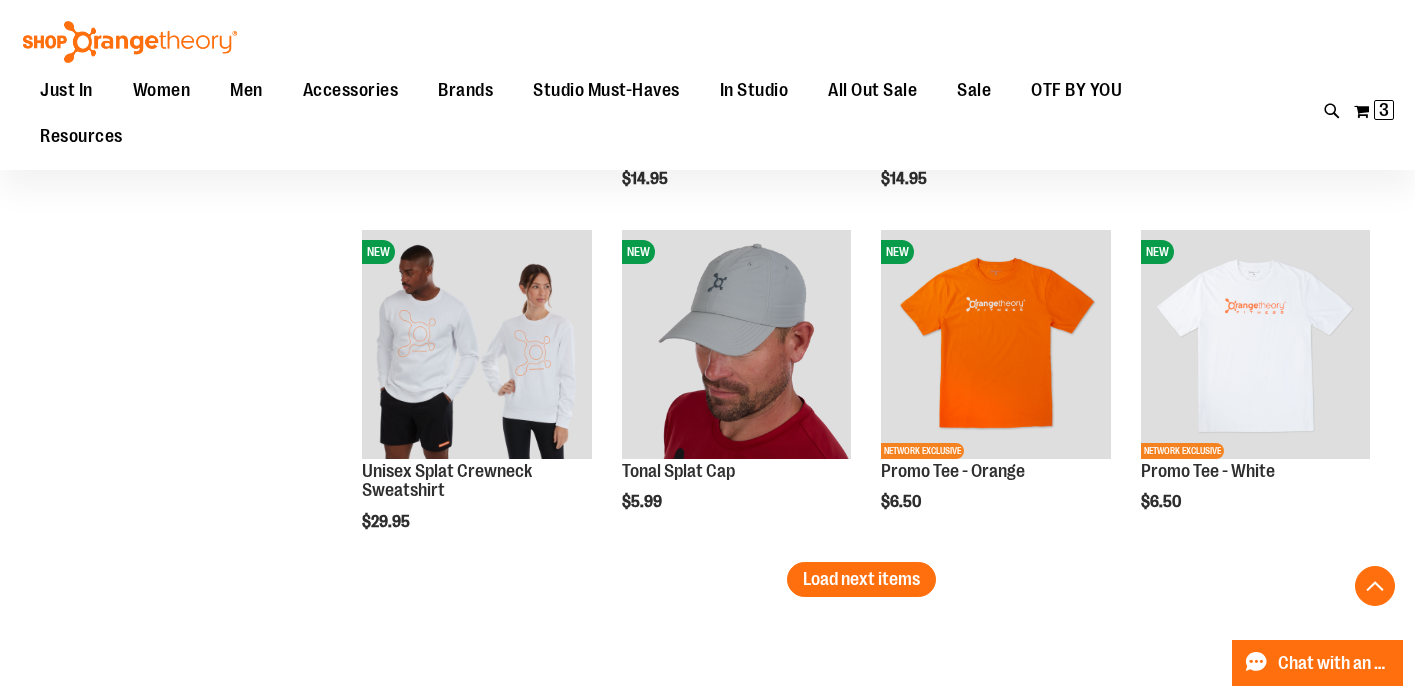 scroll, scrollTop: 9078, scrollLeft: 0, axis: vertical 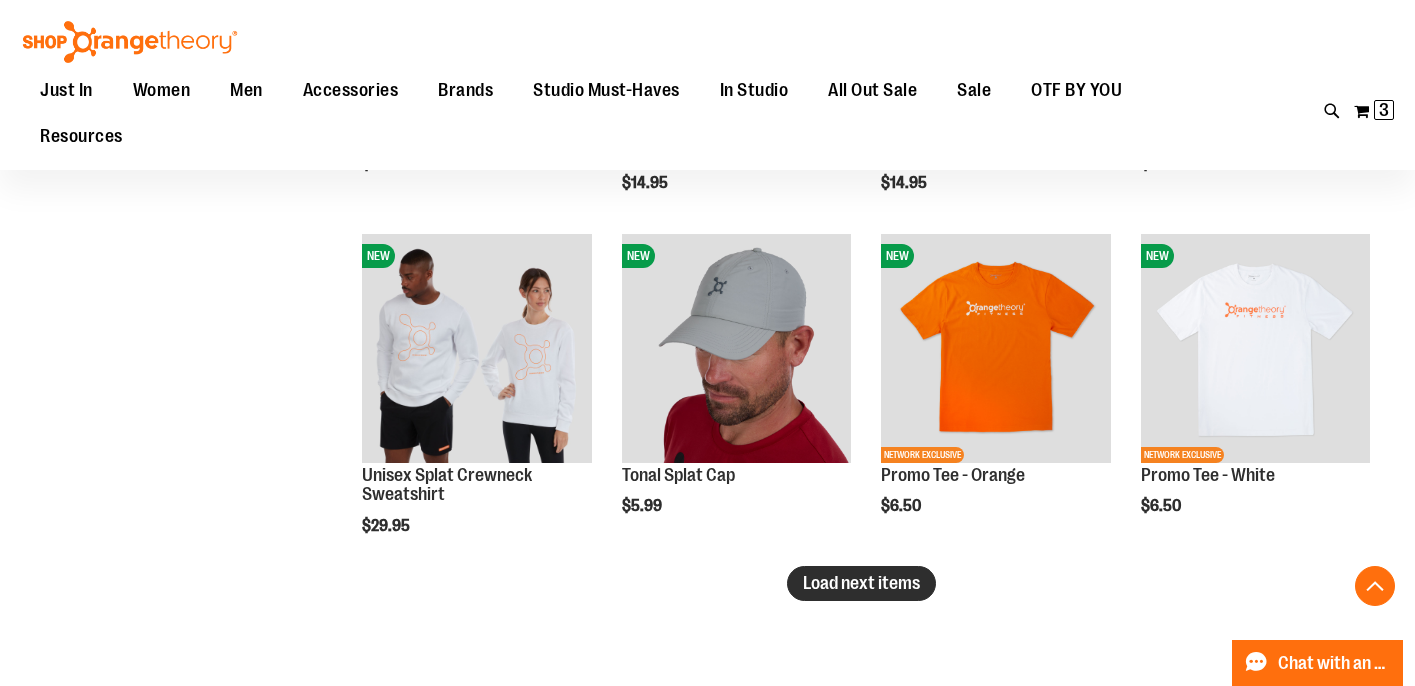click on "Load next items" at bounding box center [861, 583] 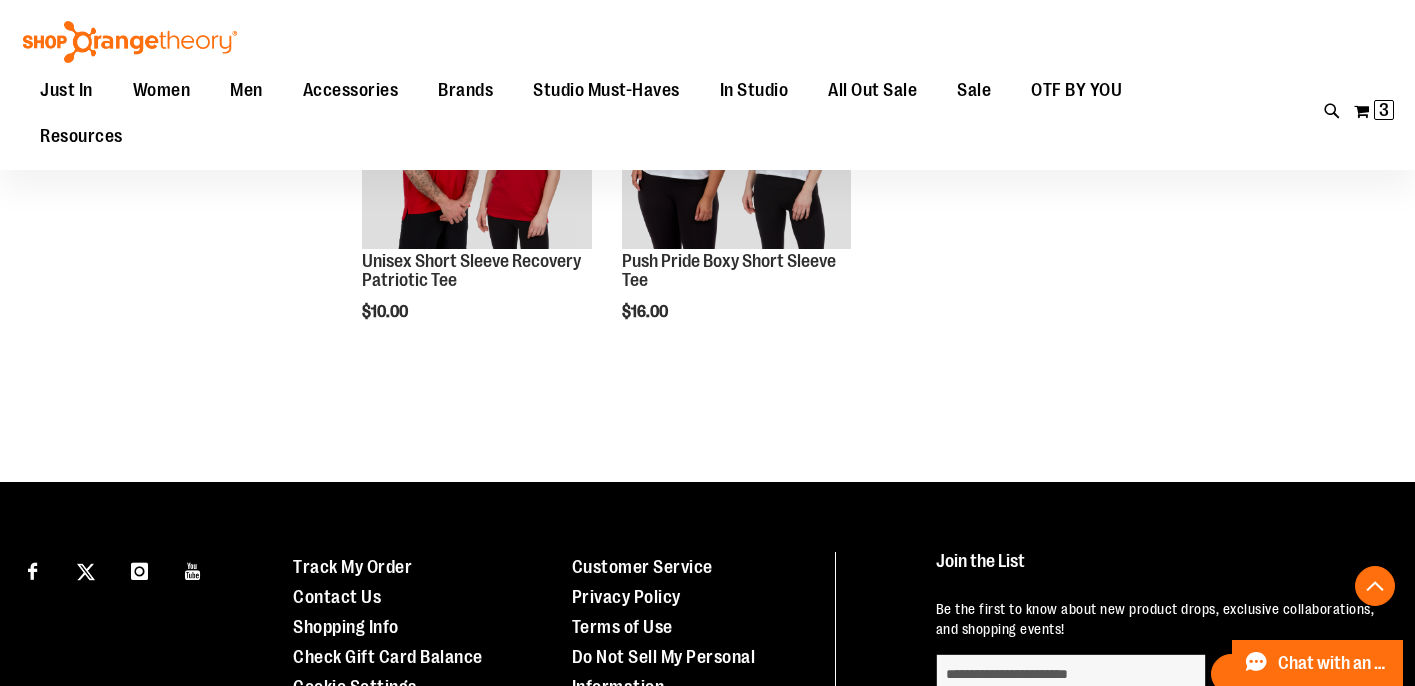 scroll, scrollTop: 9633, scrollLeft: 0, axis: vertical 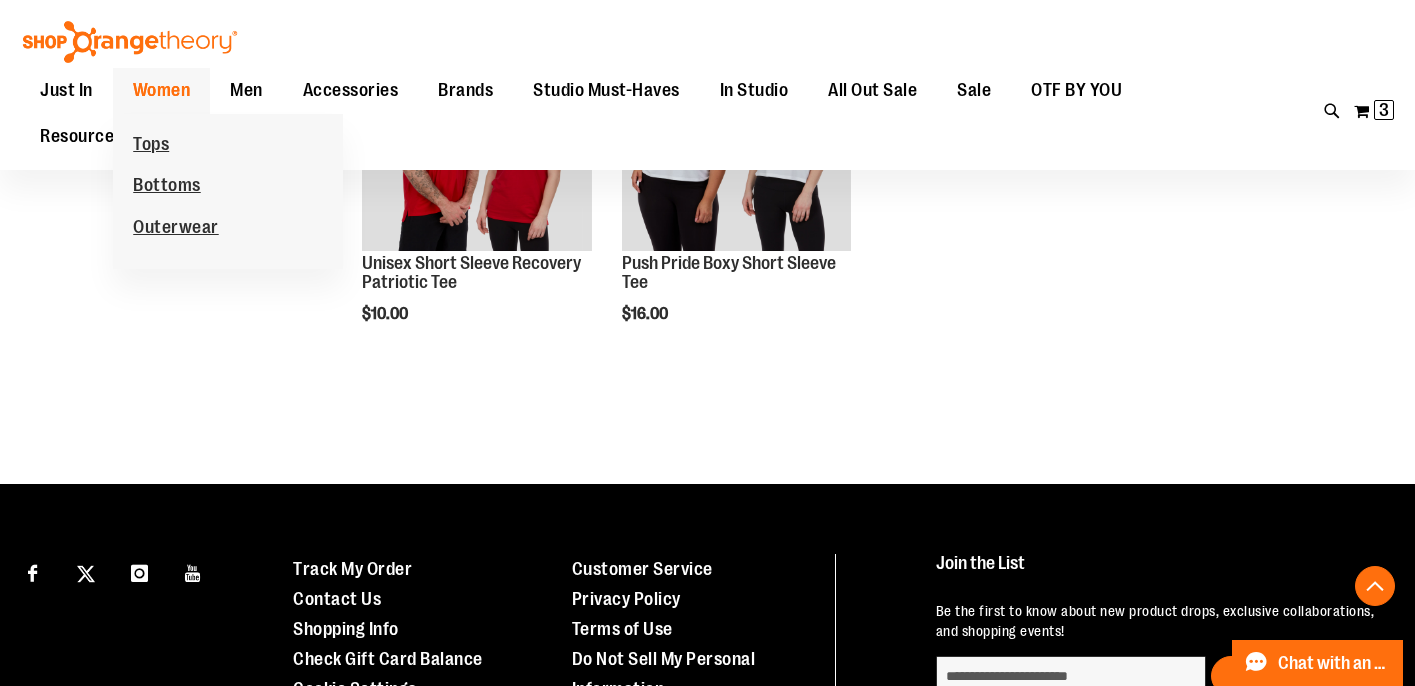 click on "Women" at bounding box center [162, 90] 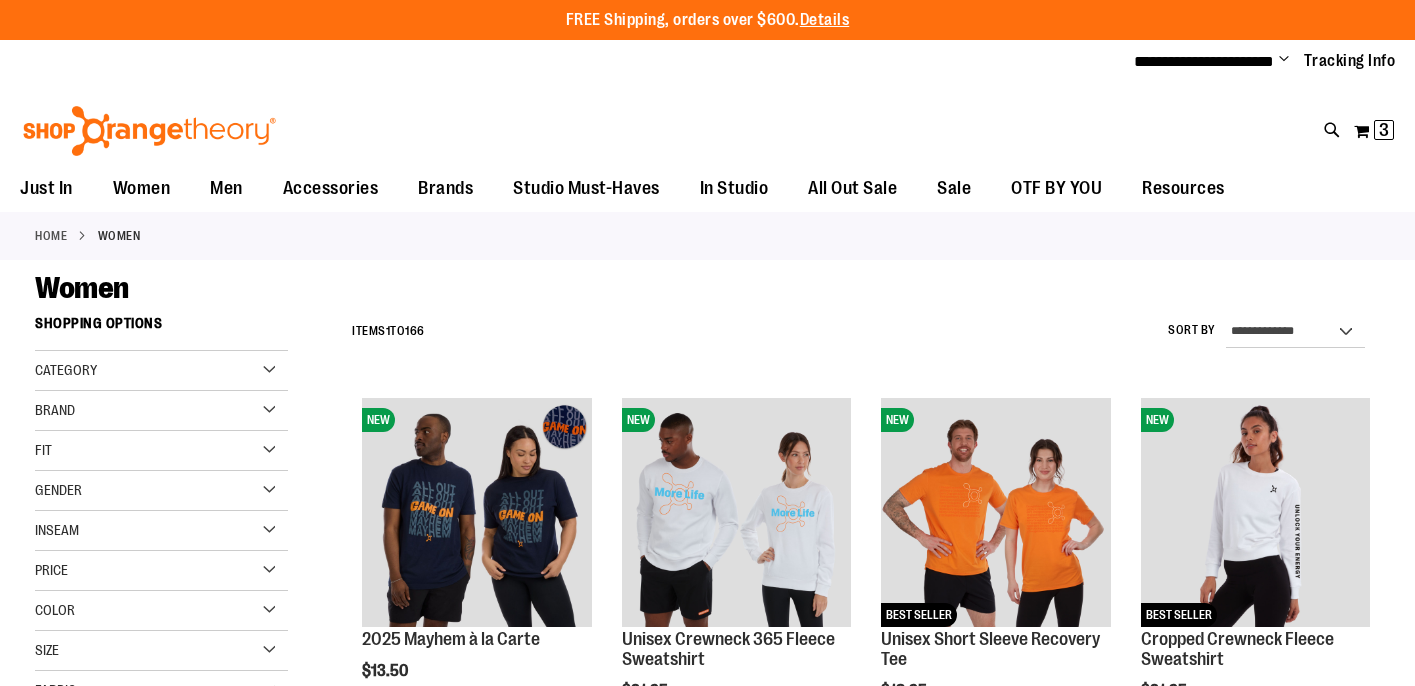 scroll, scrollTop: 0, scrollLeft: 0, axis: both 